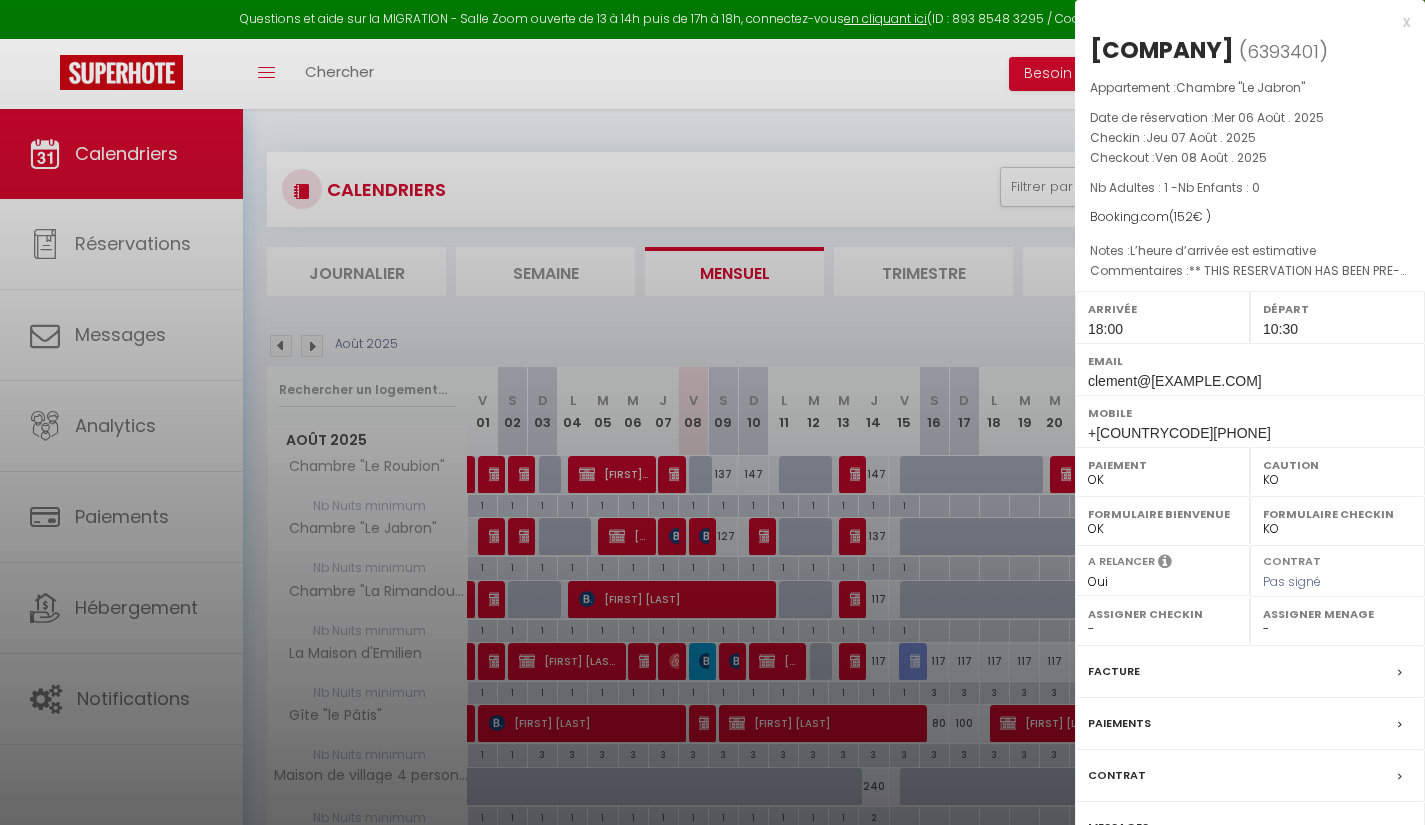 select on "KO" 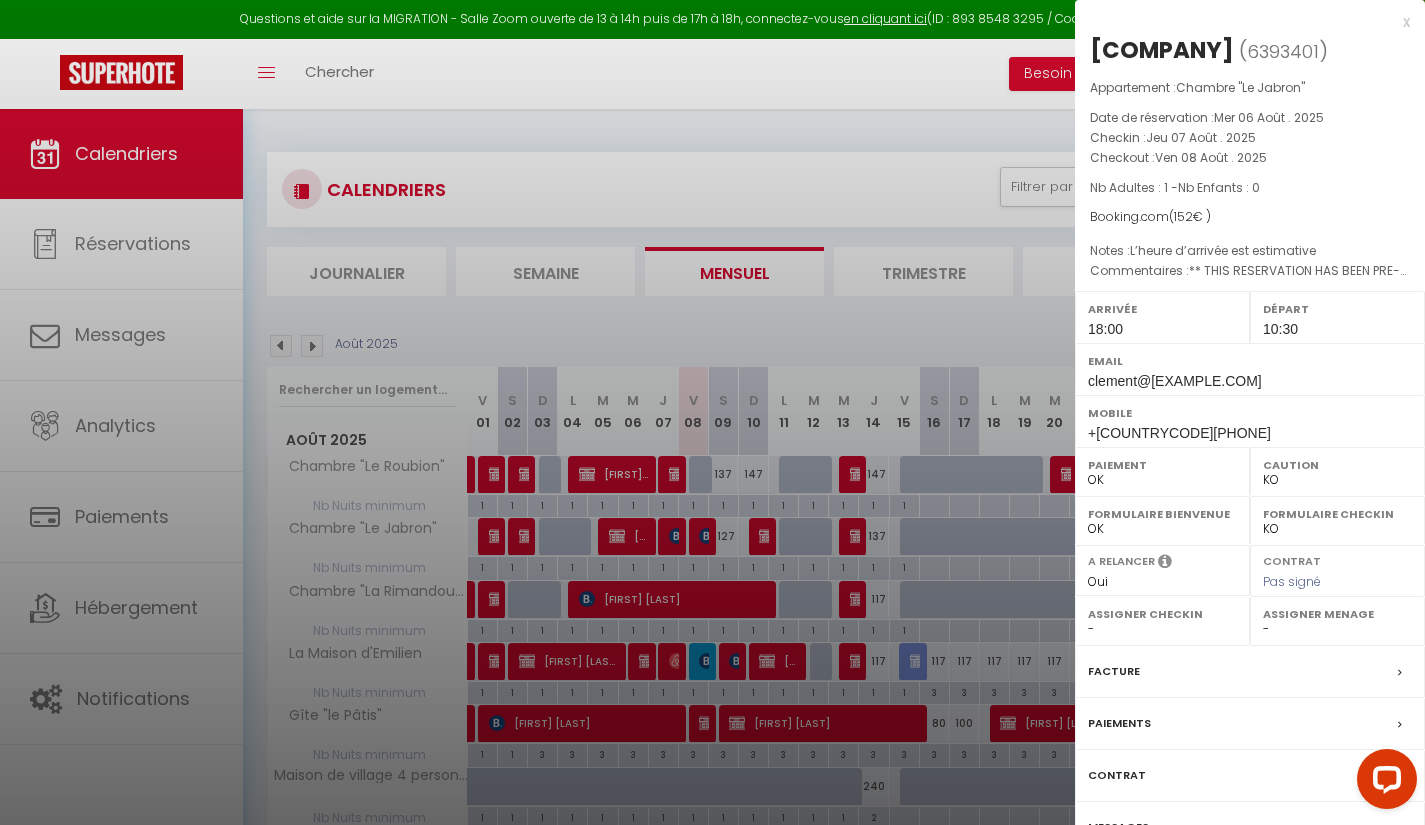 scroll, scrollTop: 0, scrollLeft: 0, axis: both 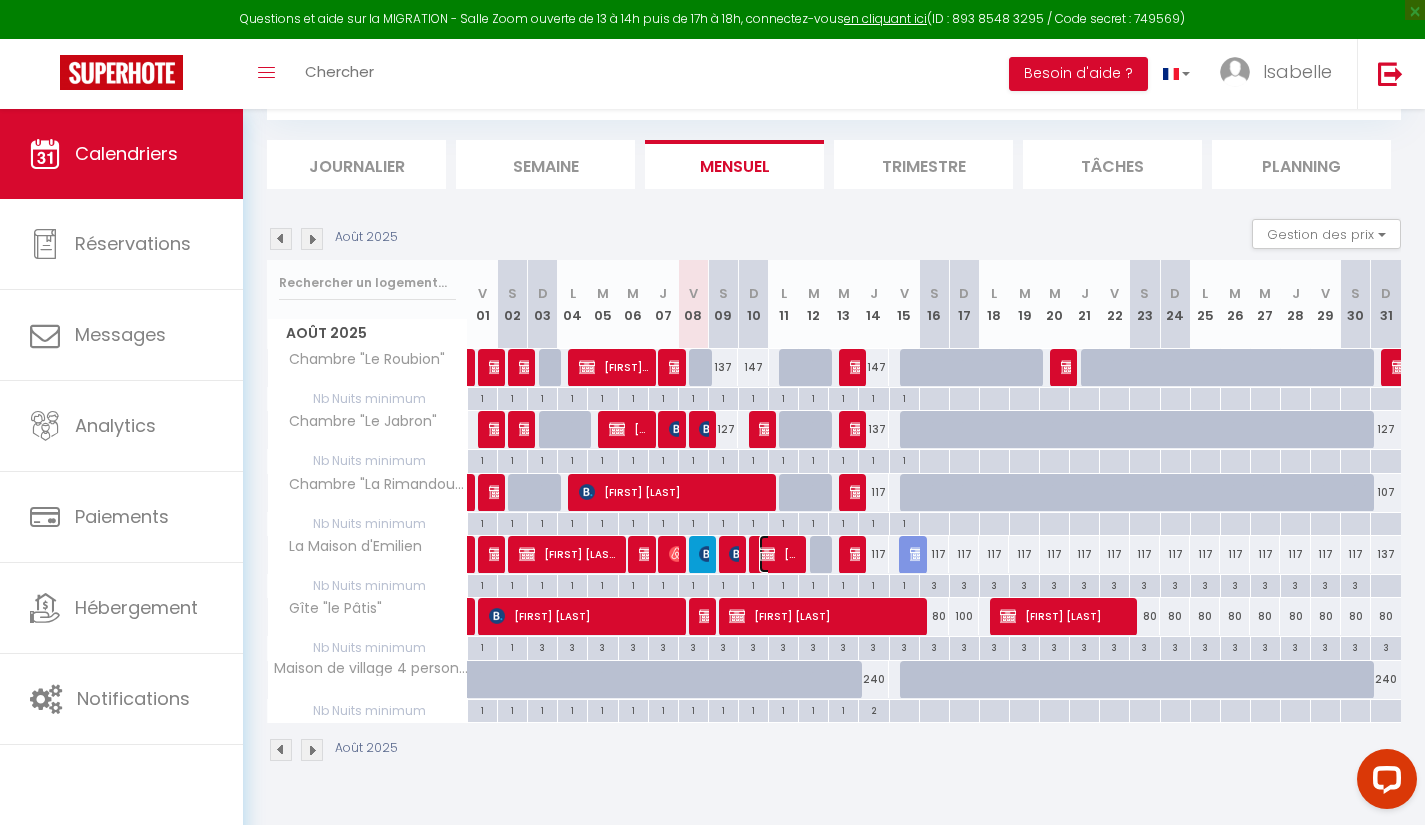 click on "[FIRST]" at bounding box center (779, 554) 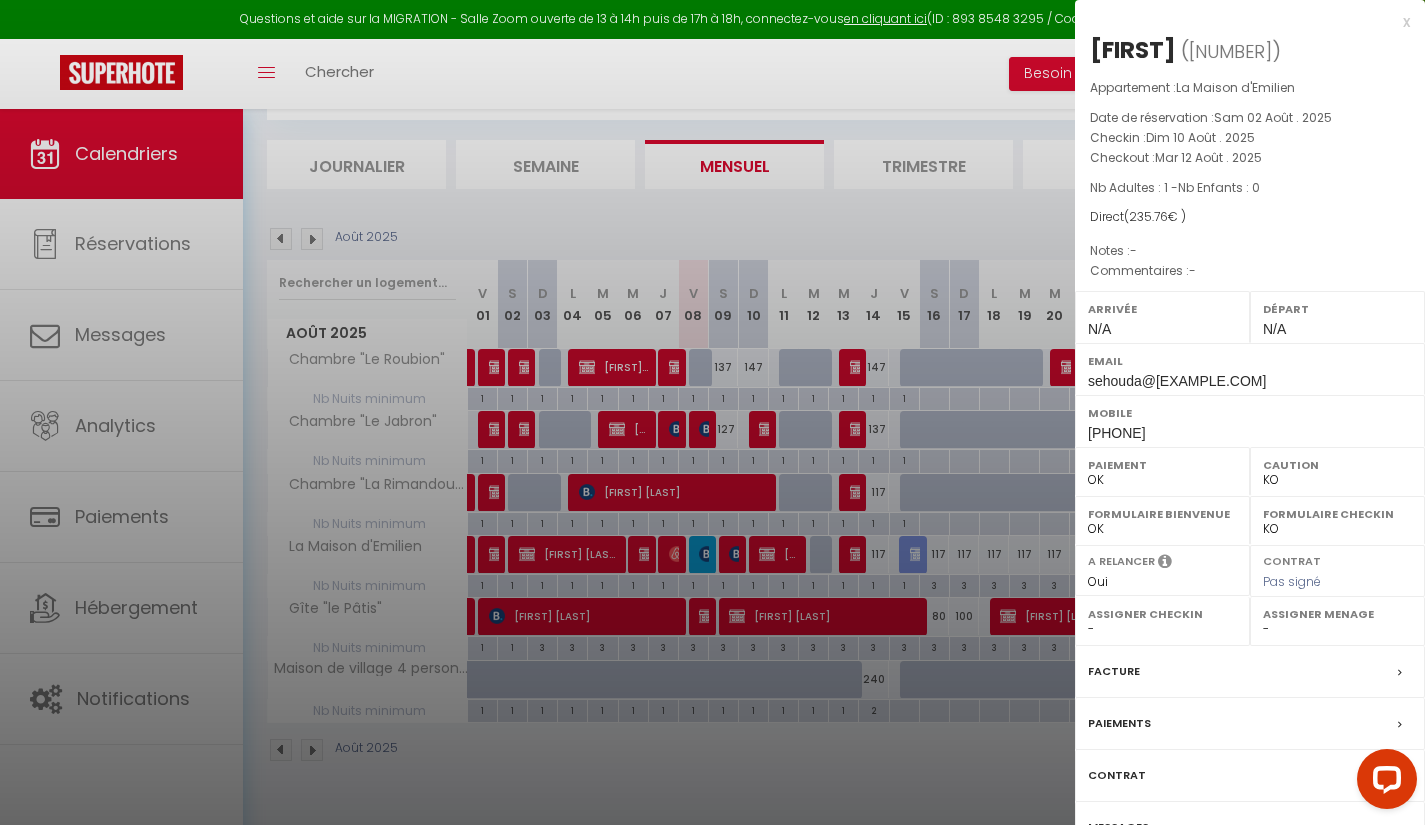 click on "Facture" at bounding box center (1250, 672) 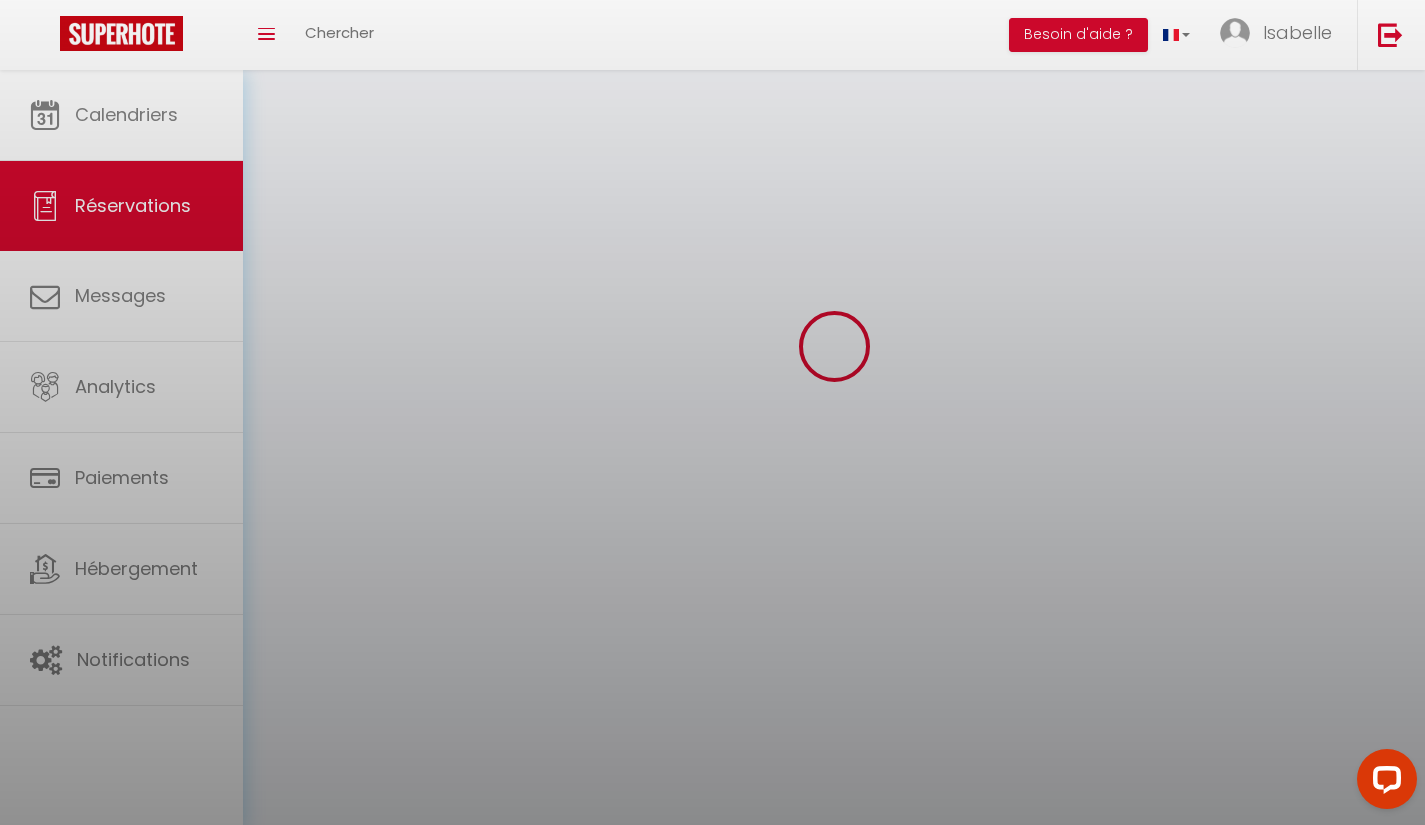 scroll, scrollTop: 0, scrollLeft: 0, axis: both 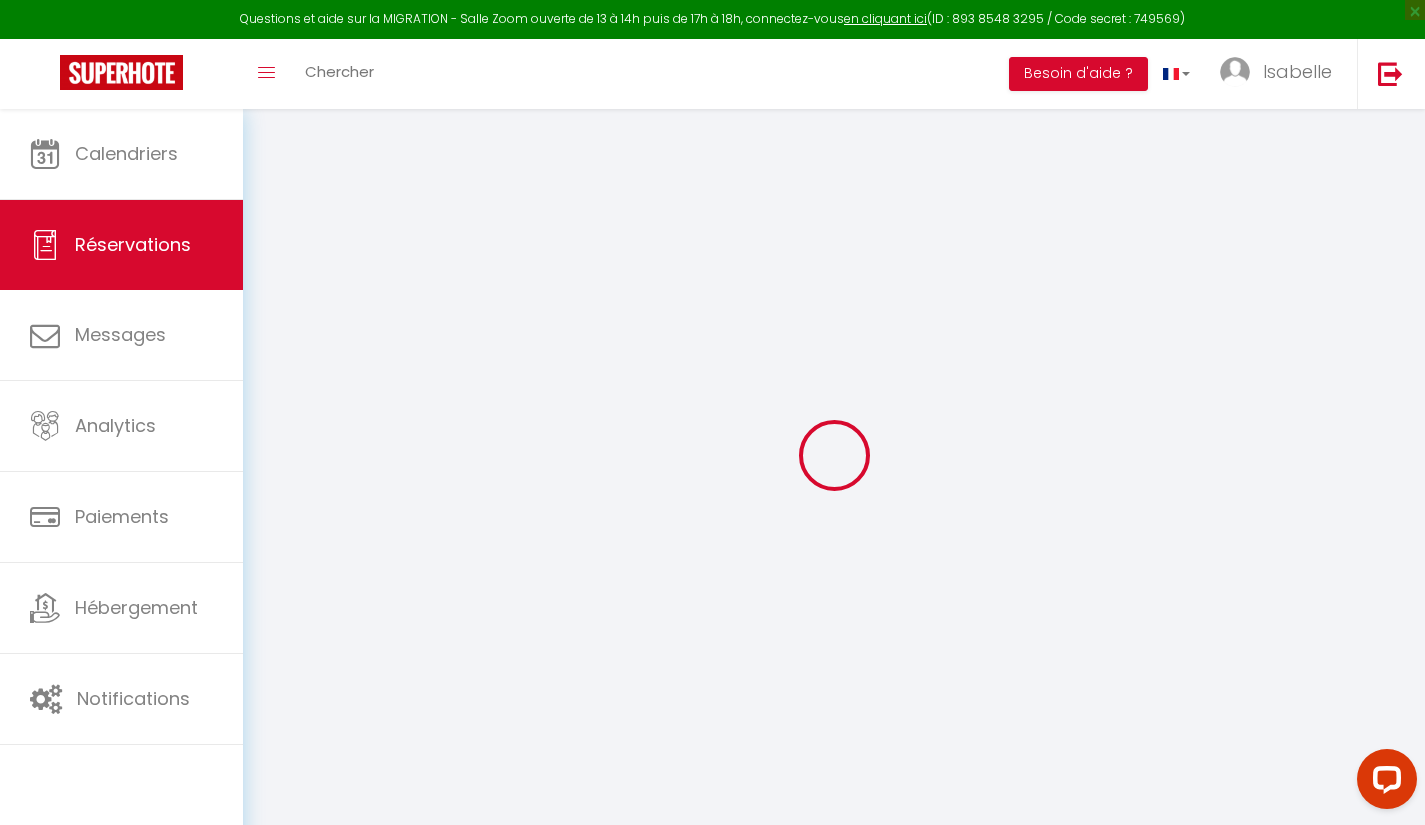select 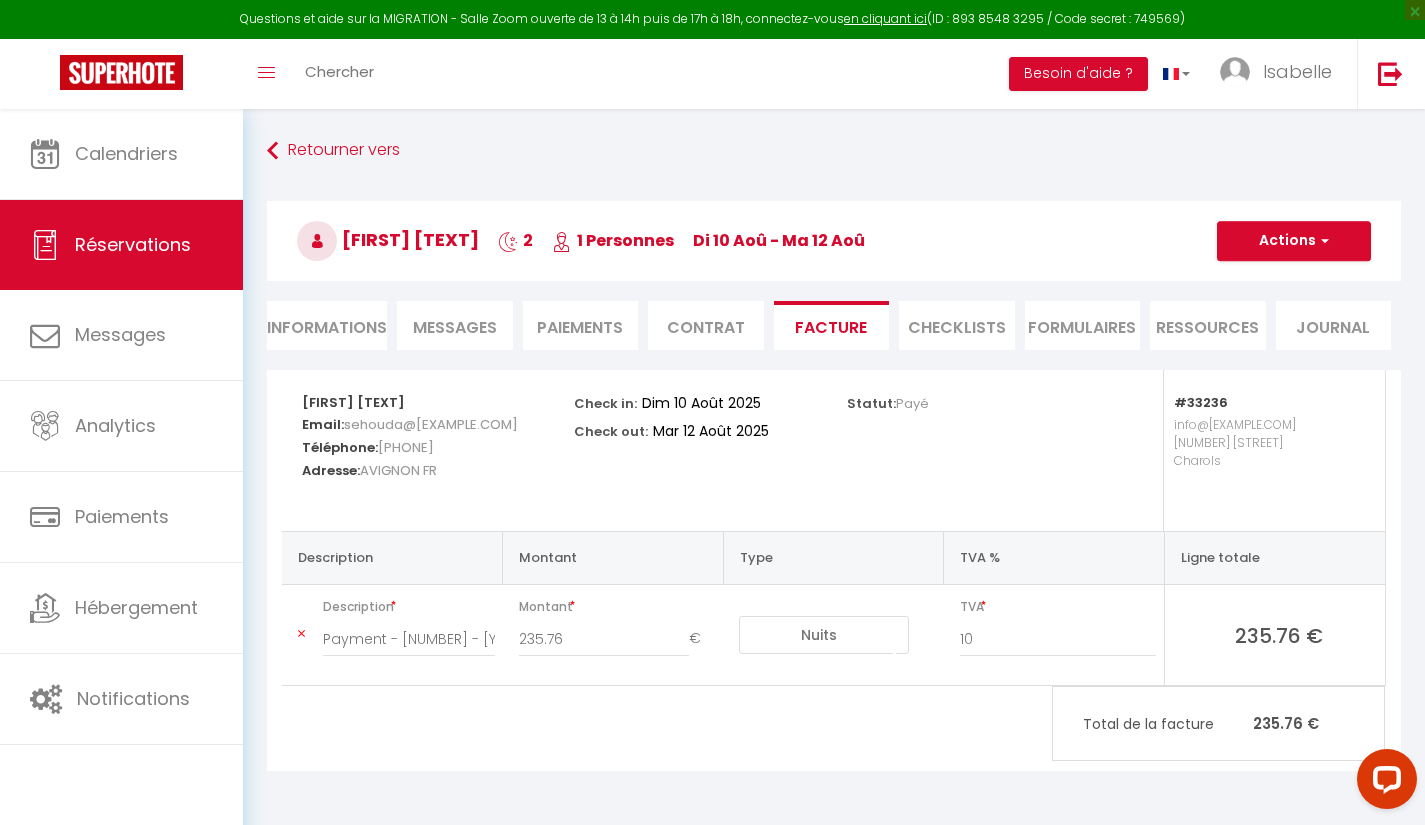 click at bounding box center [301, 634] 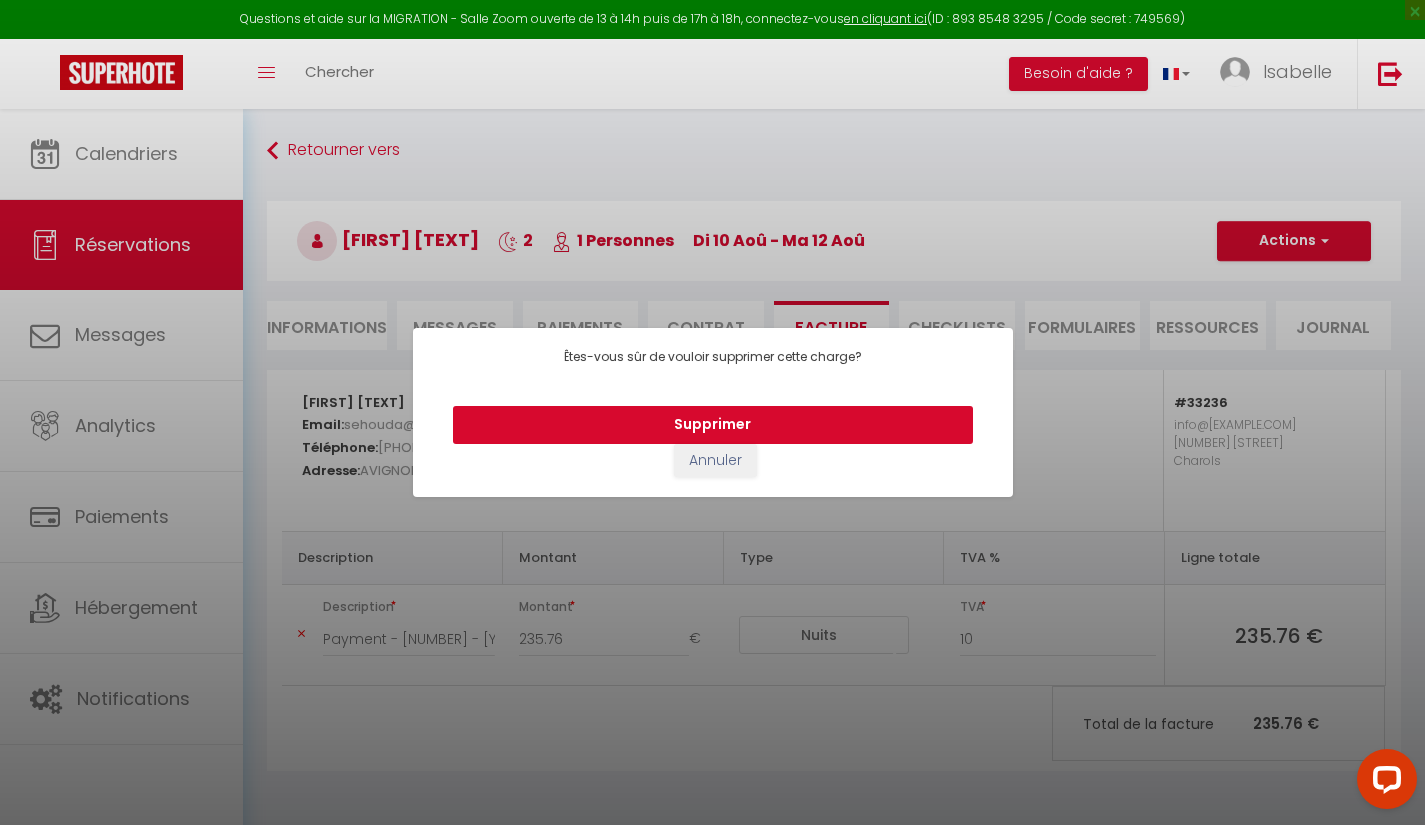 click on "Supprimer" at bounding box center [713, 425] 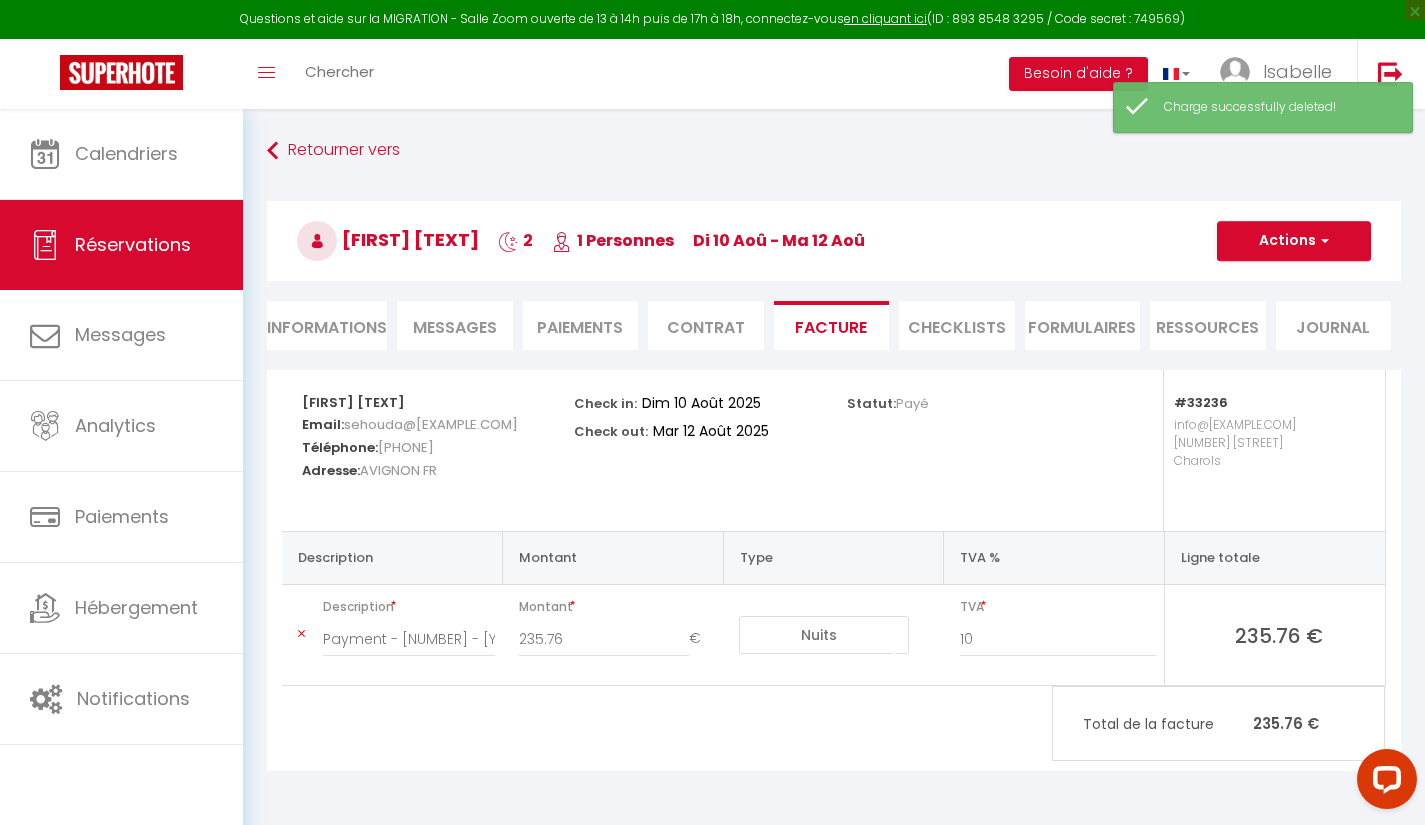 click at bounding box center [301, 634] 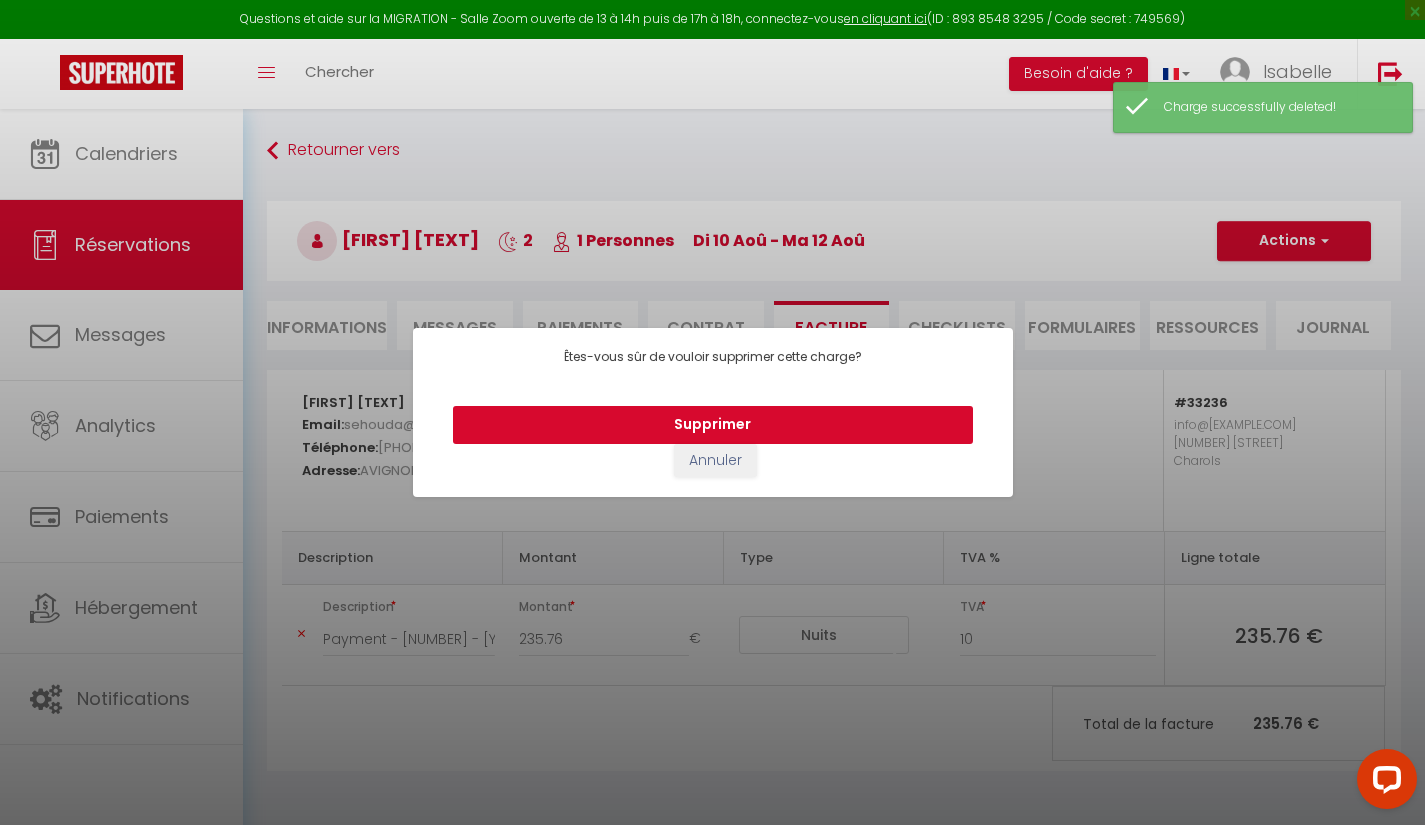 click on "Supprimer" at bounding box center [713, 425] 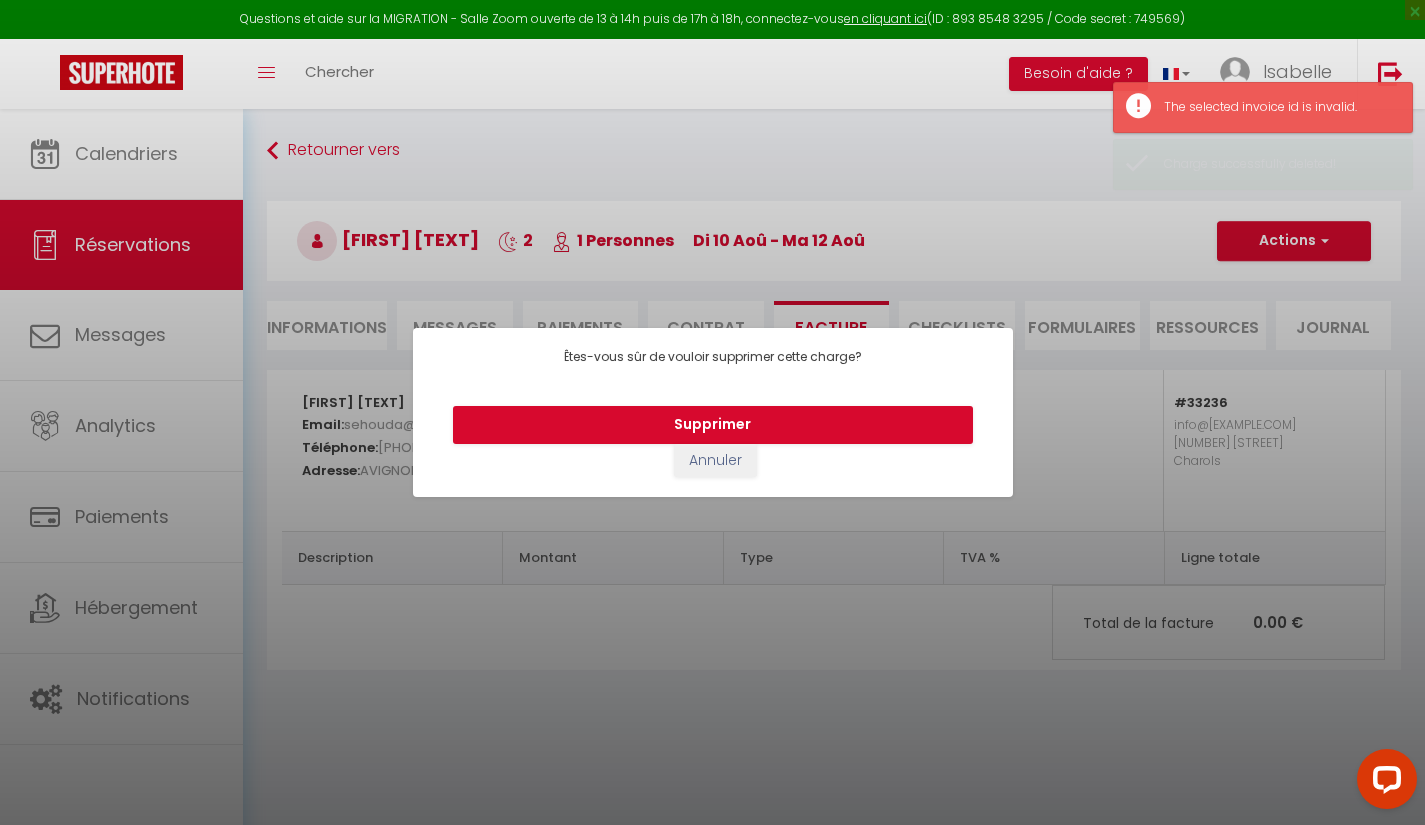 click on "Êtes-vous sûr de vouloir supprimer cette charge?    Supprimer   Annuler" at bounding box center (713, 412) 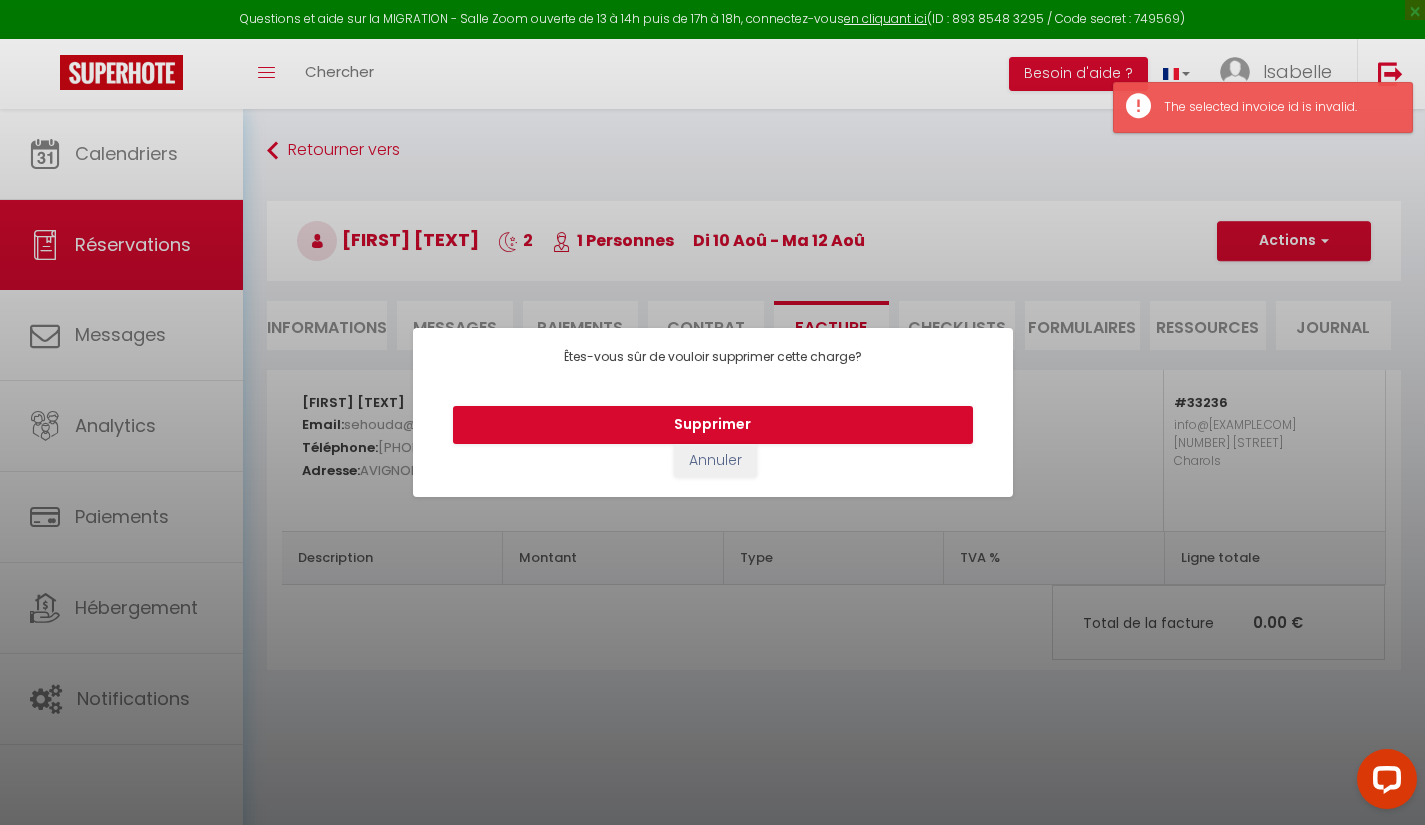 click on "Êtes-vous sûr de vouloir supprimer cette charge?    Supprimer   Annuler" at bounding box center [712, 412] 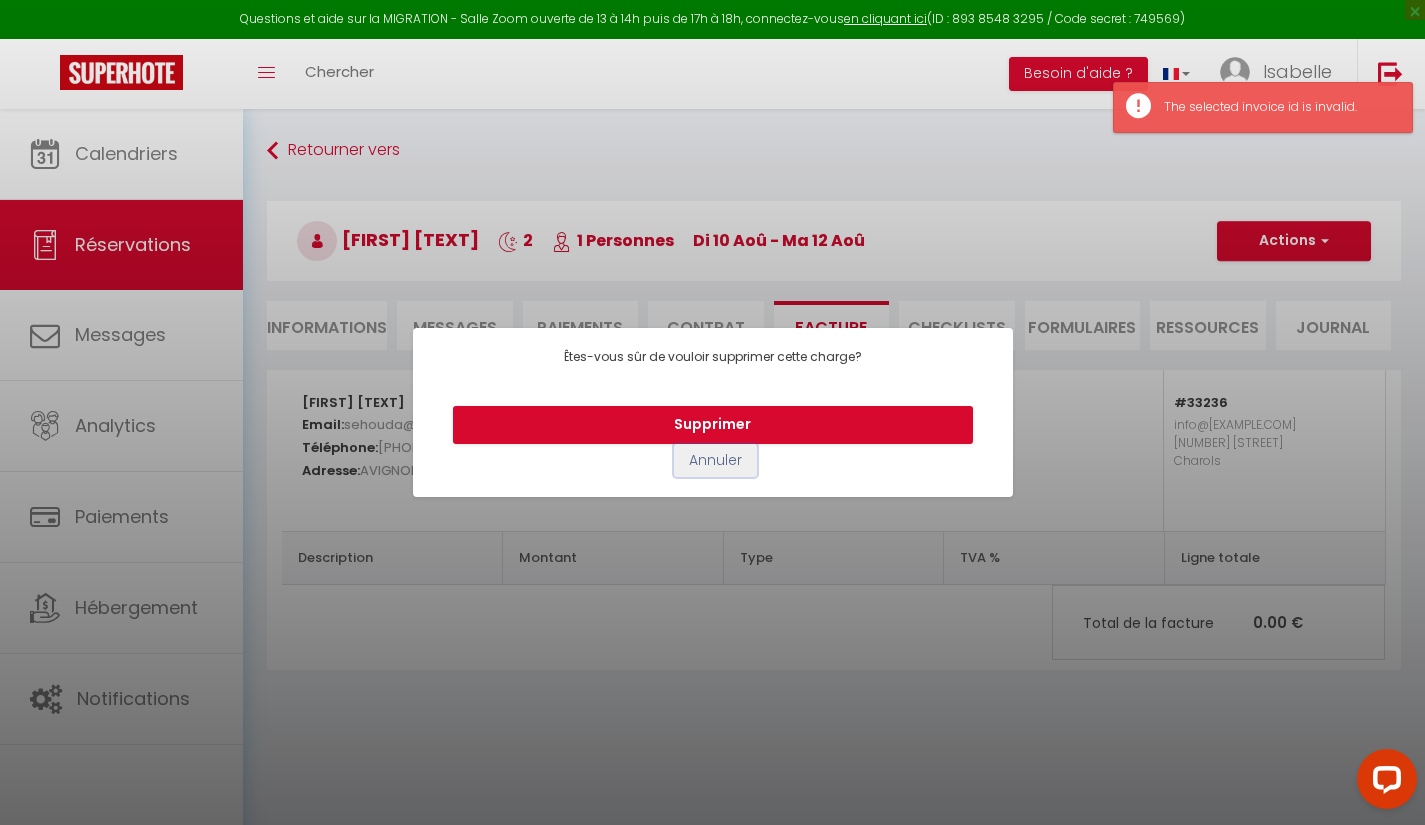 click on "Annuler" at bounding box center (715, 461) 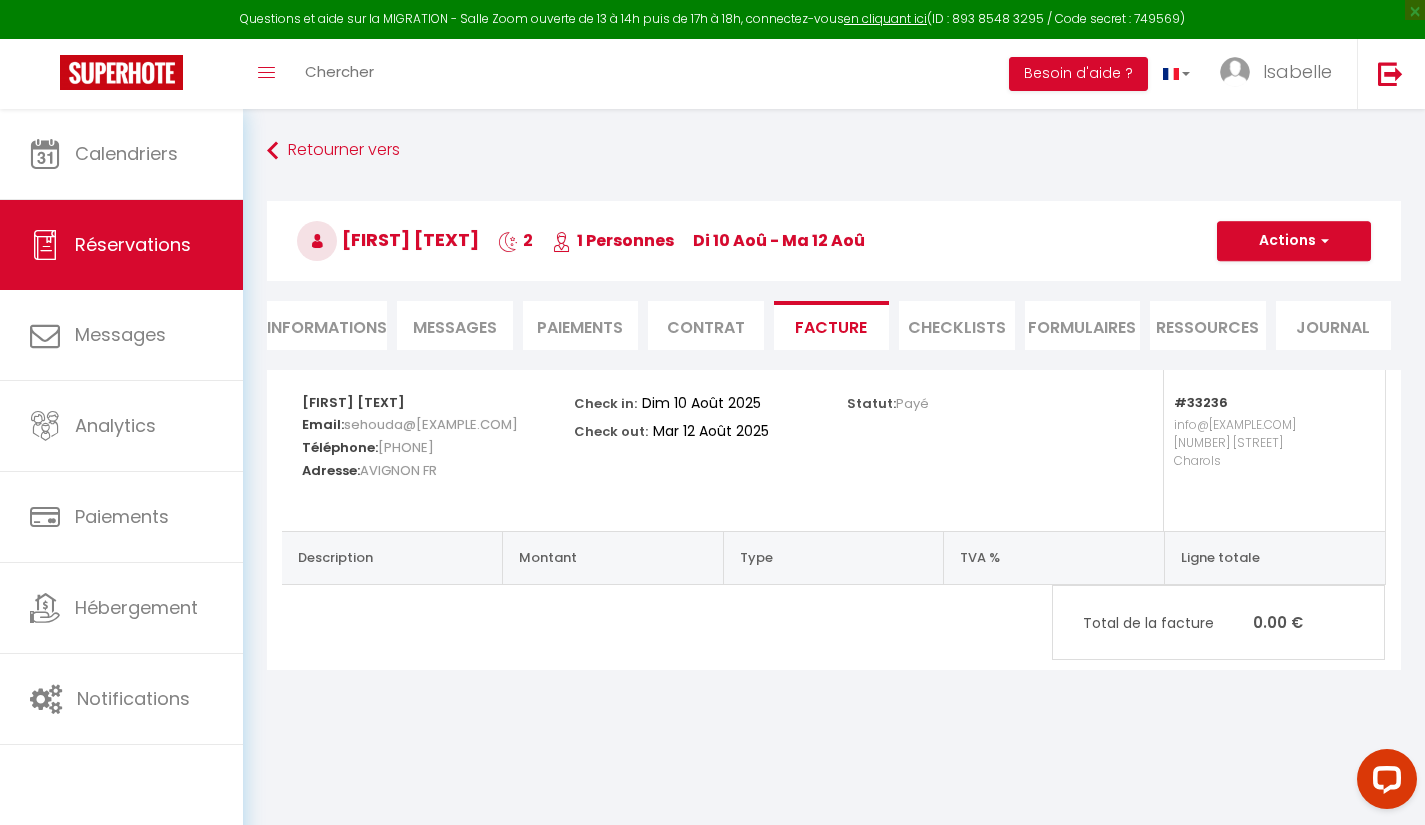 click on "Paiements" at bounding box center [581, 325] 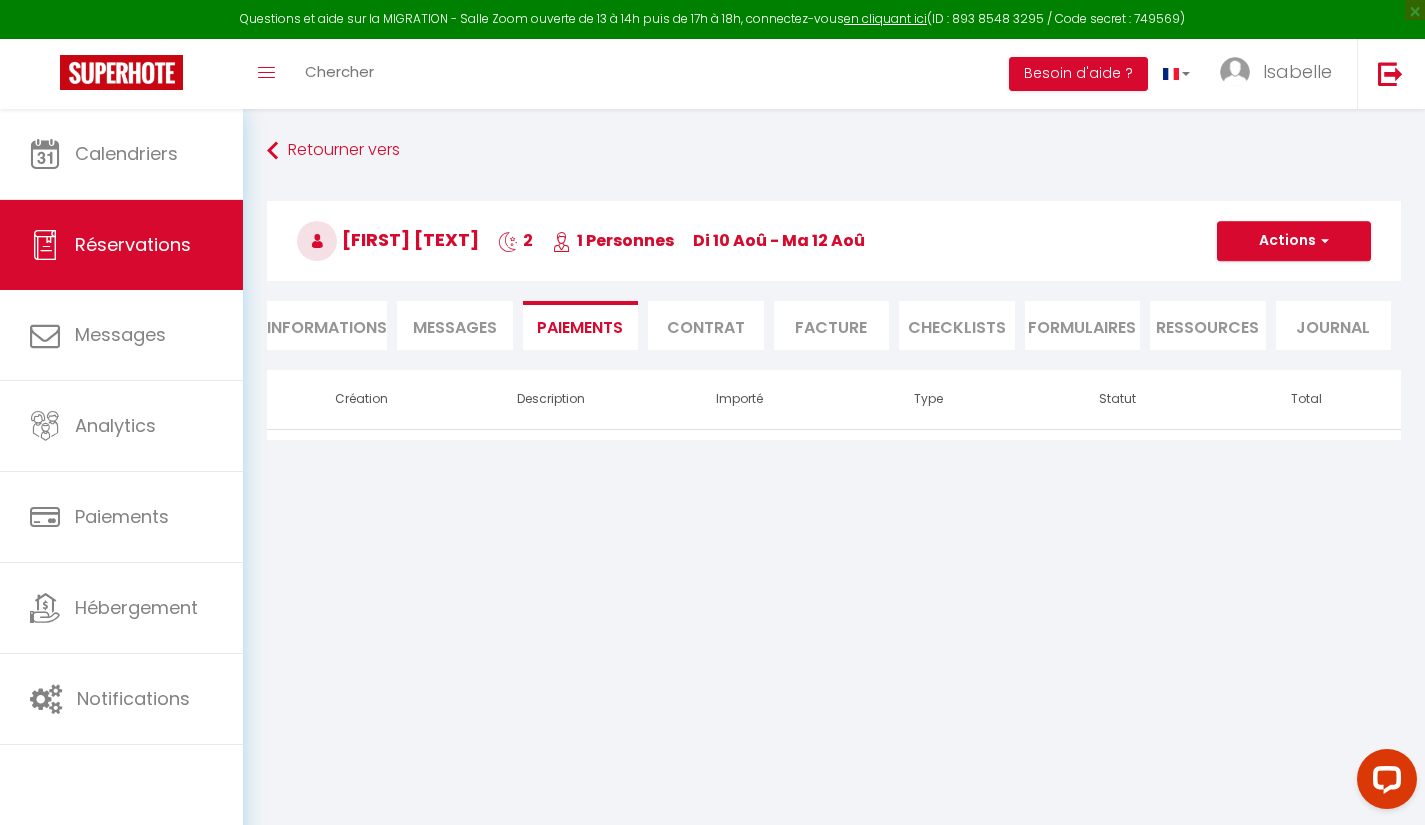 click on "Informations" at bounding box center (327, 325) 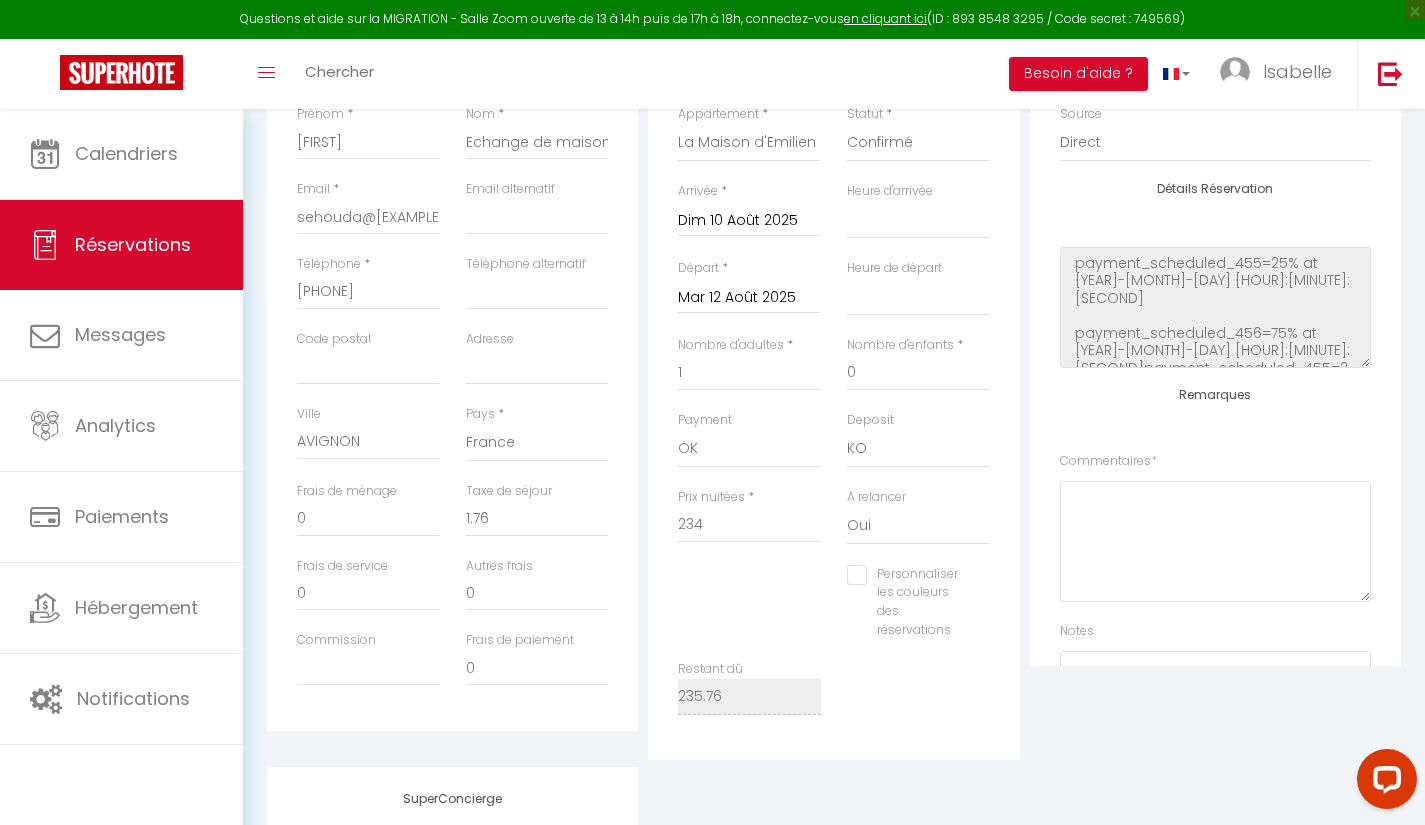 scroll, scrollTop: 353, scrollLeft: 0, axis: vertical 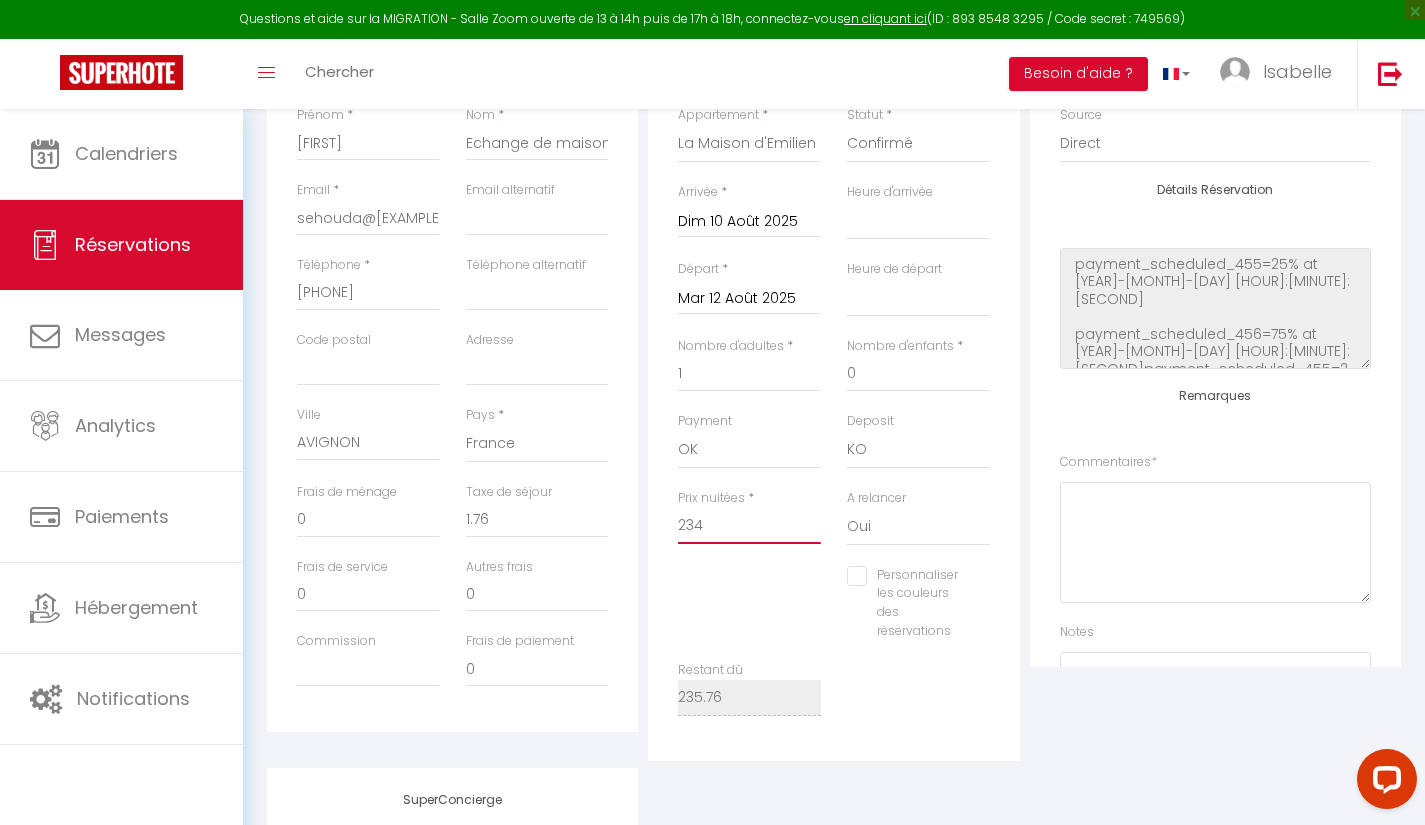 click on "234" at bounding box center (749, 526) 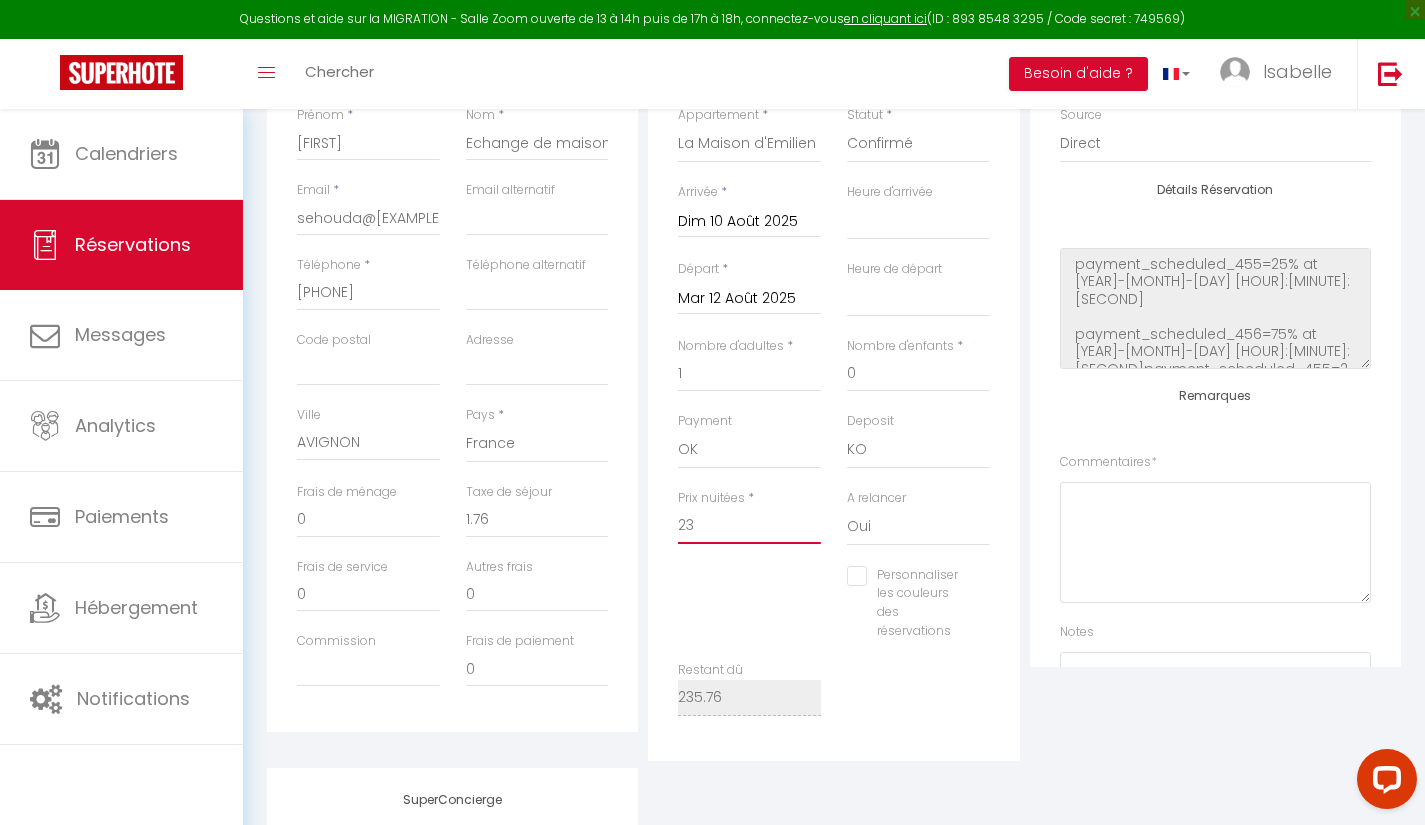 select 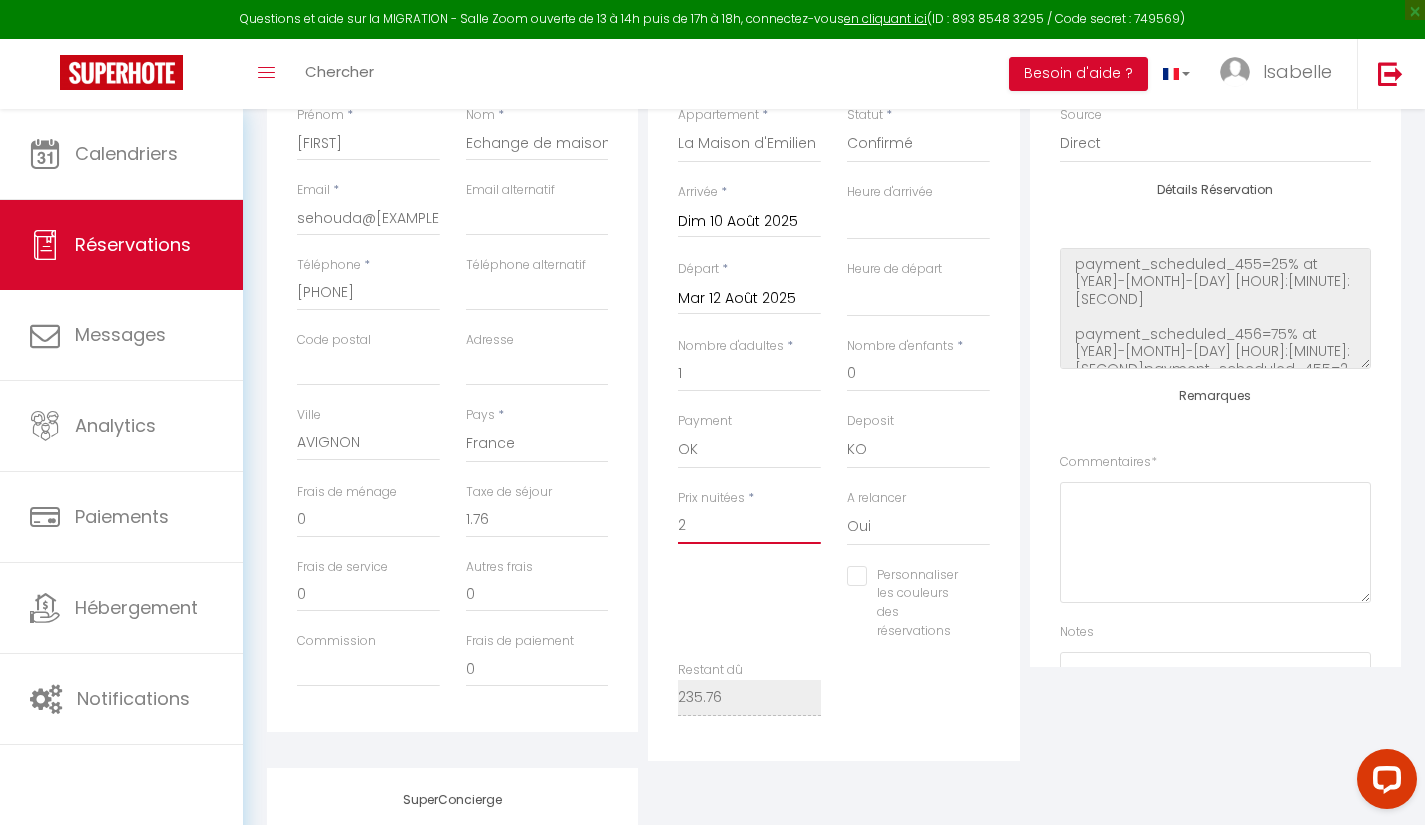 select 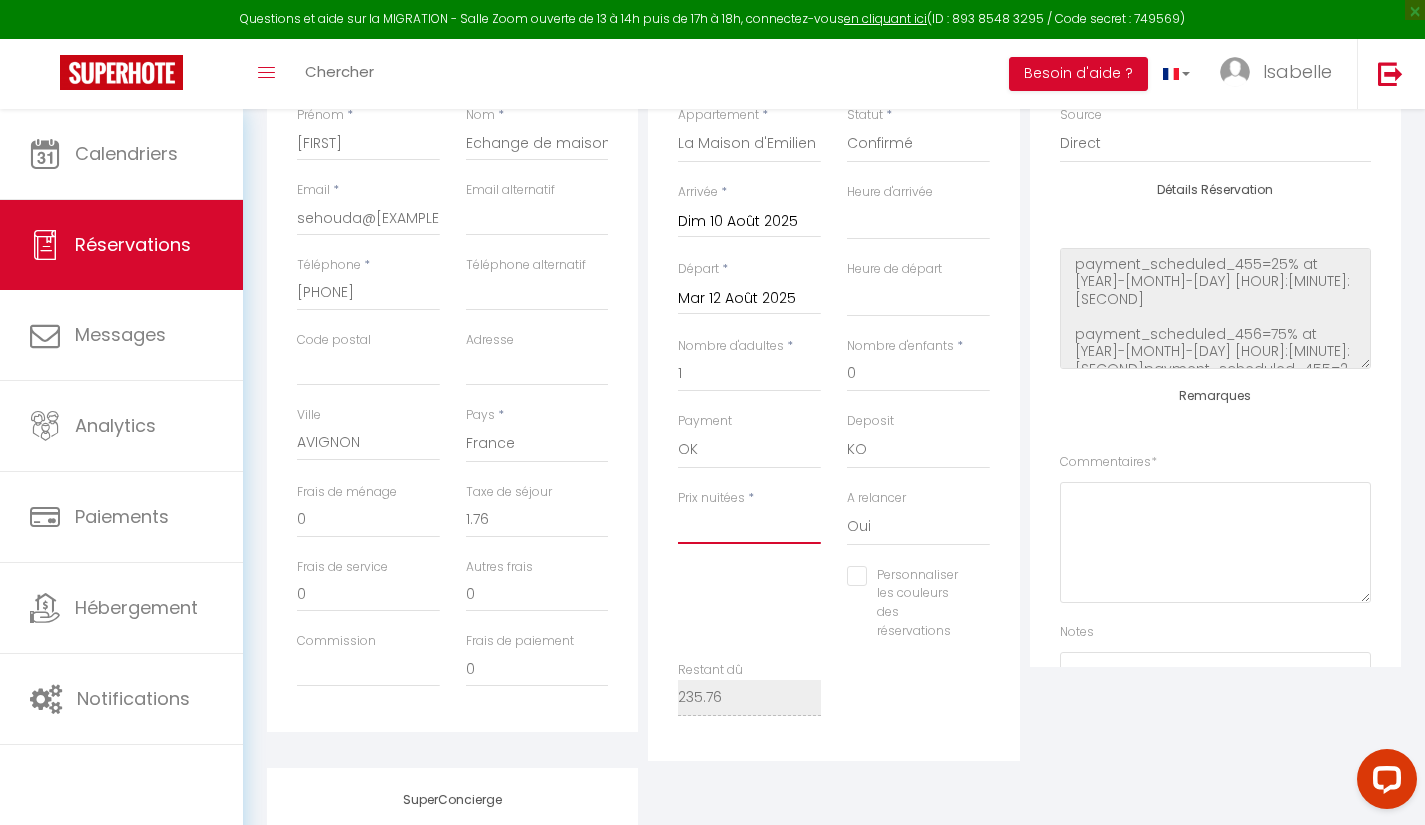 select 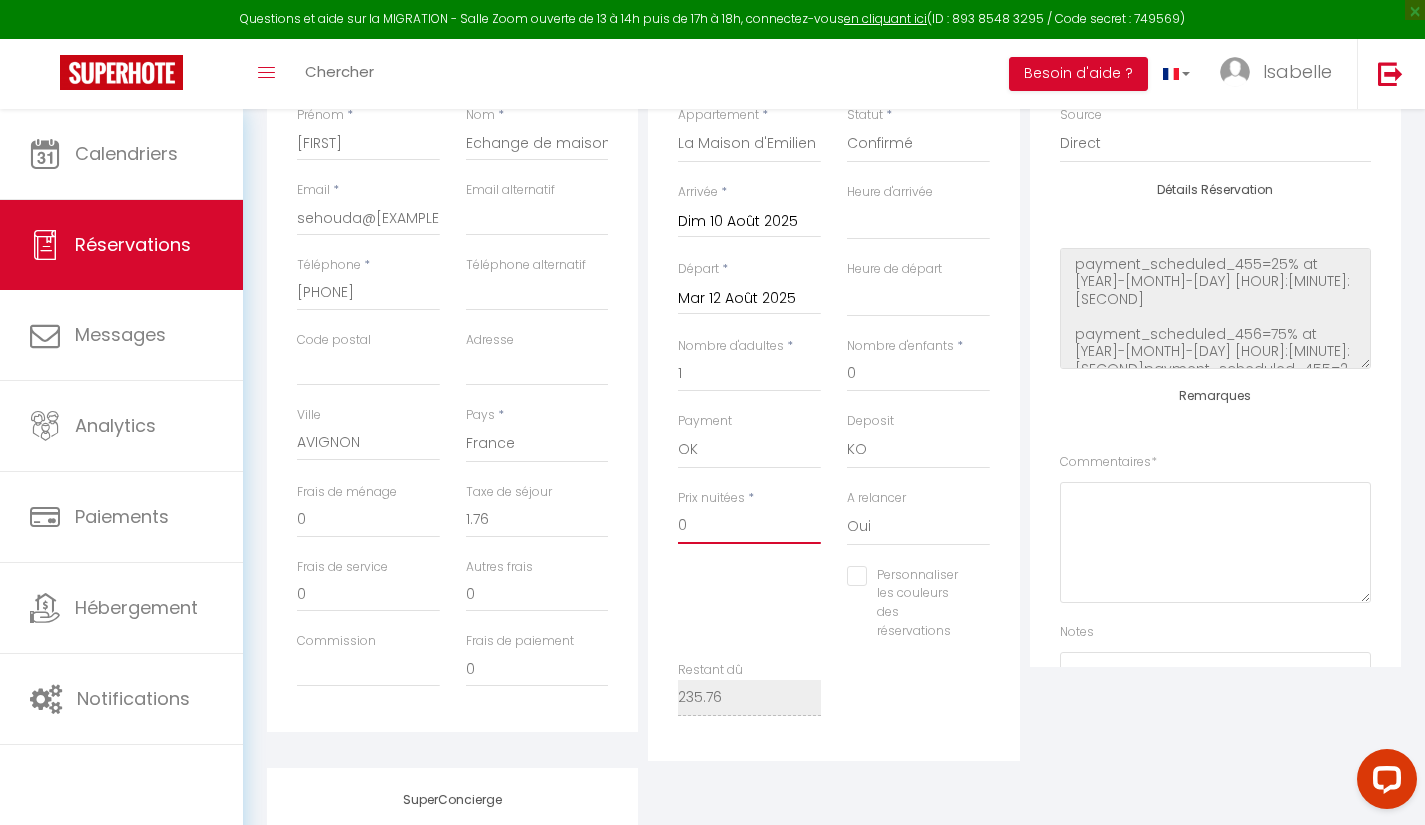 select 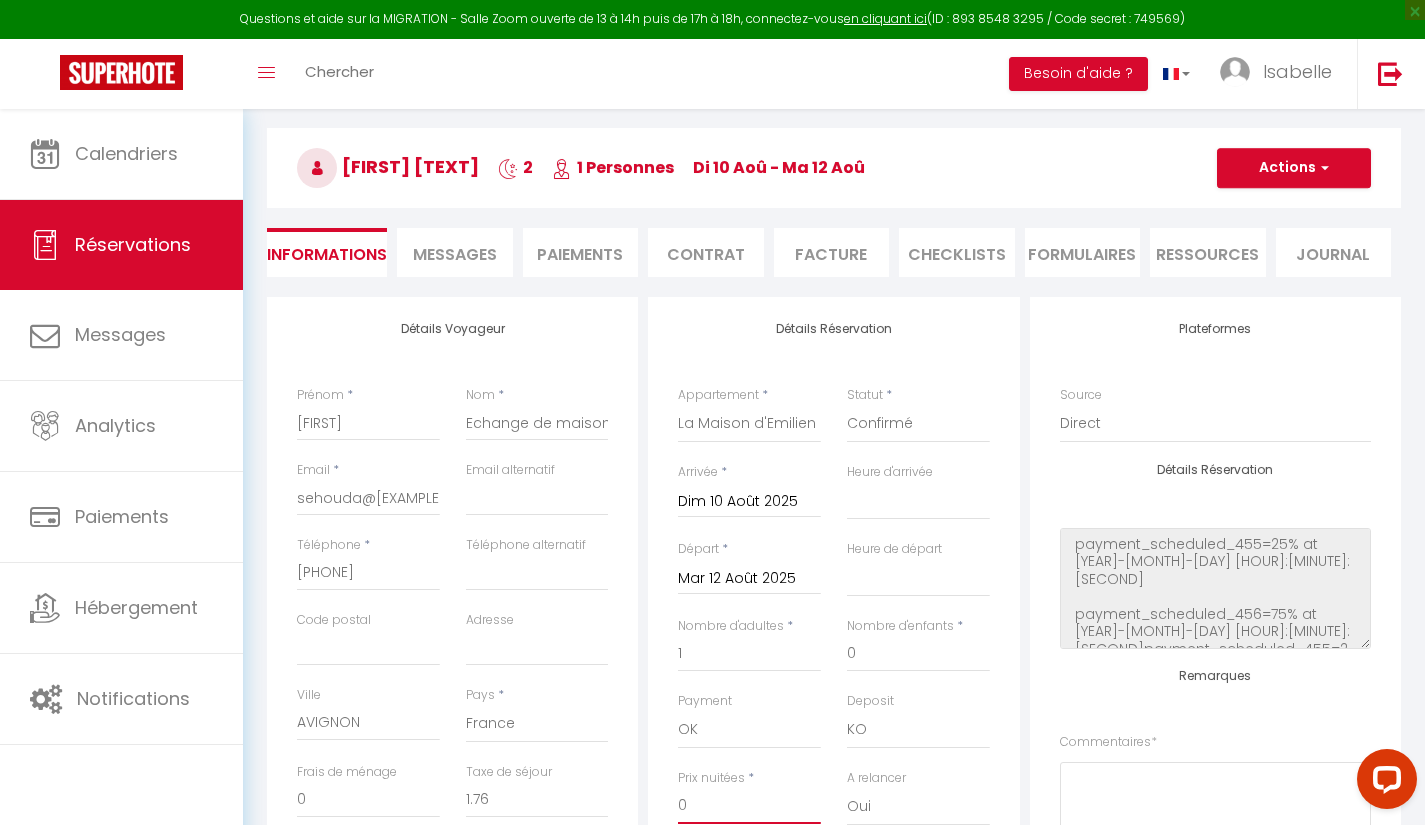 scroll, scrollTop: 71, scrollLeft: 0, axis: vertical 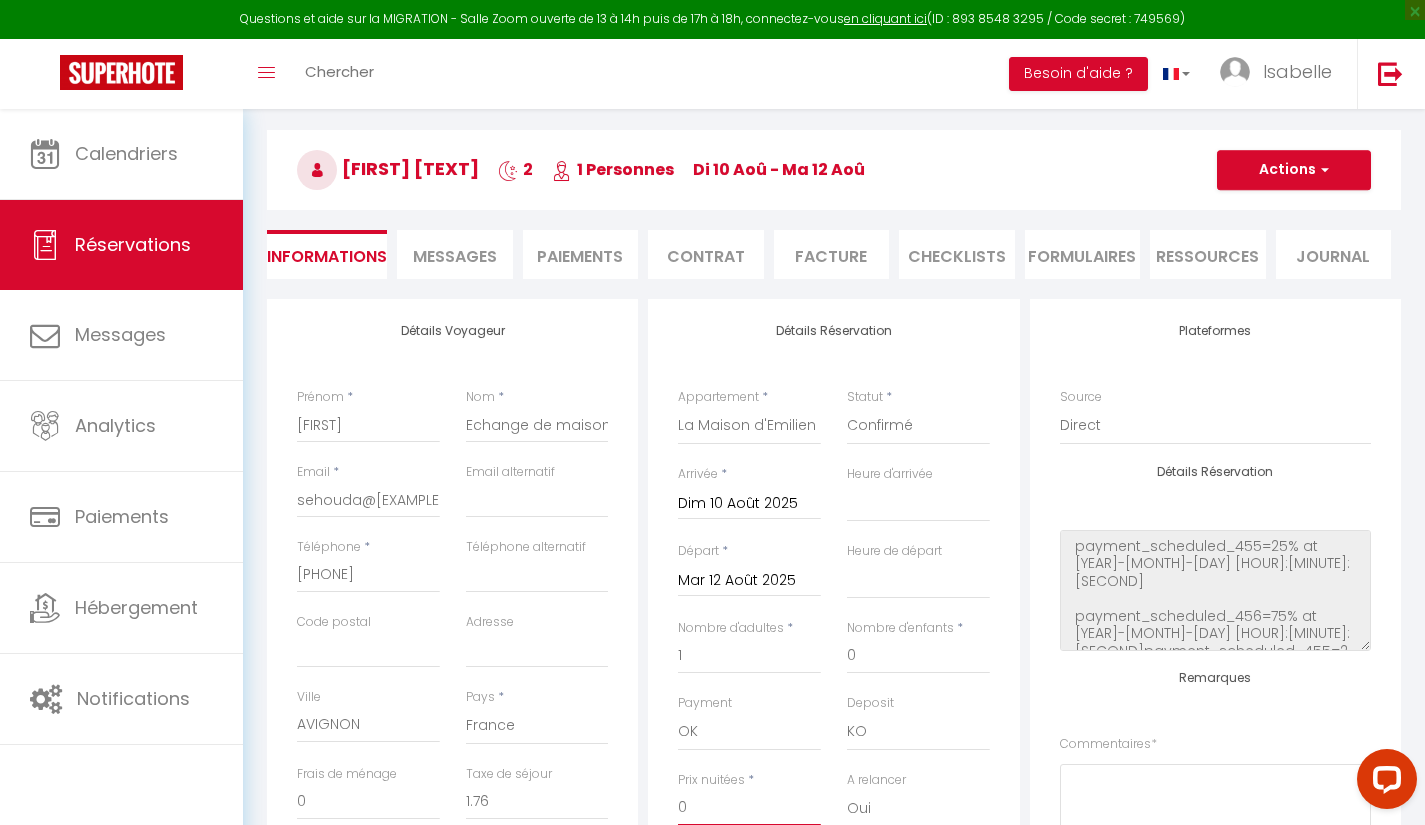 type on "0" 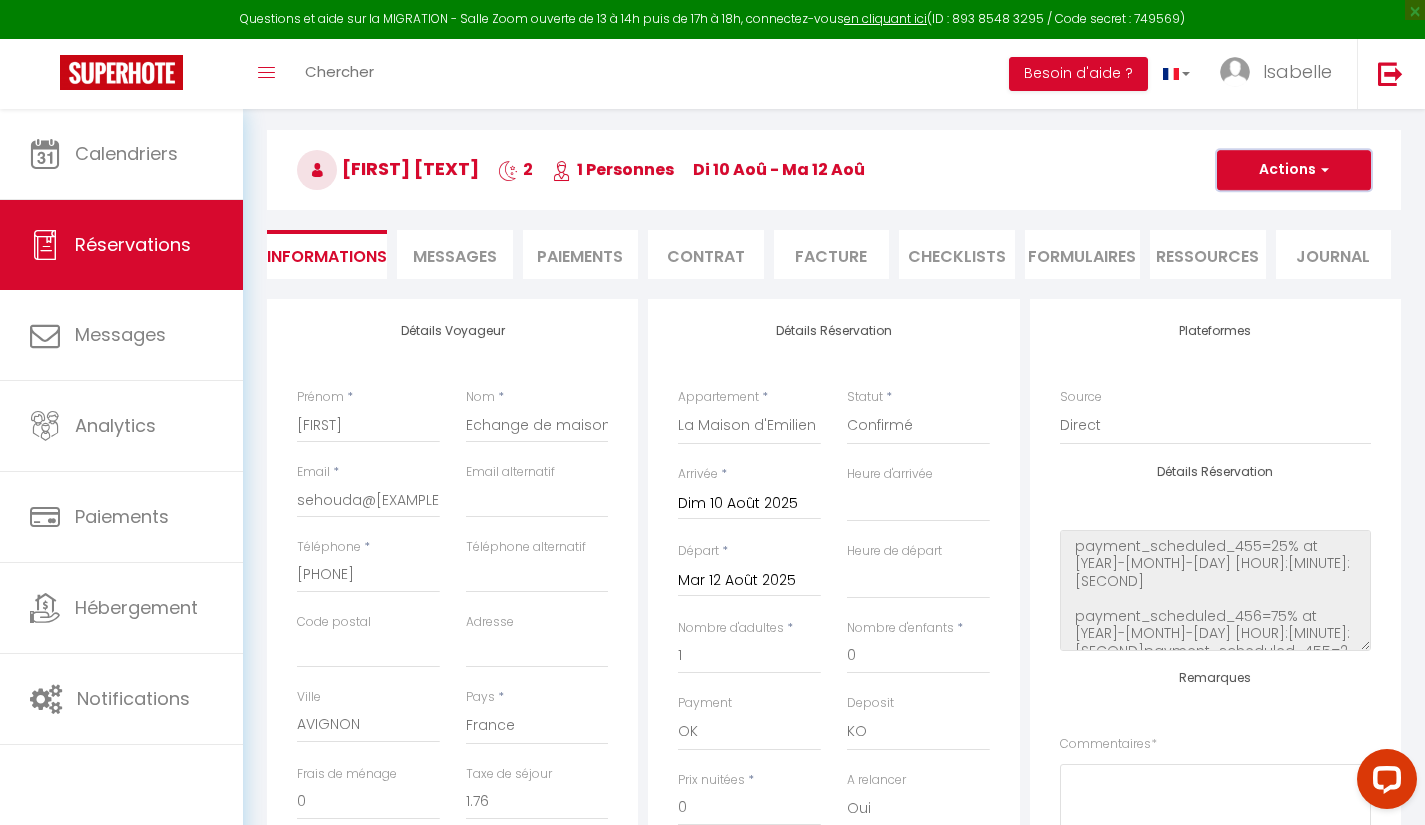 click on "Actions" at bounding box center [1294, 170] 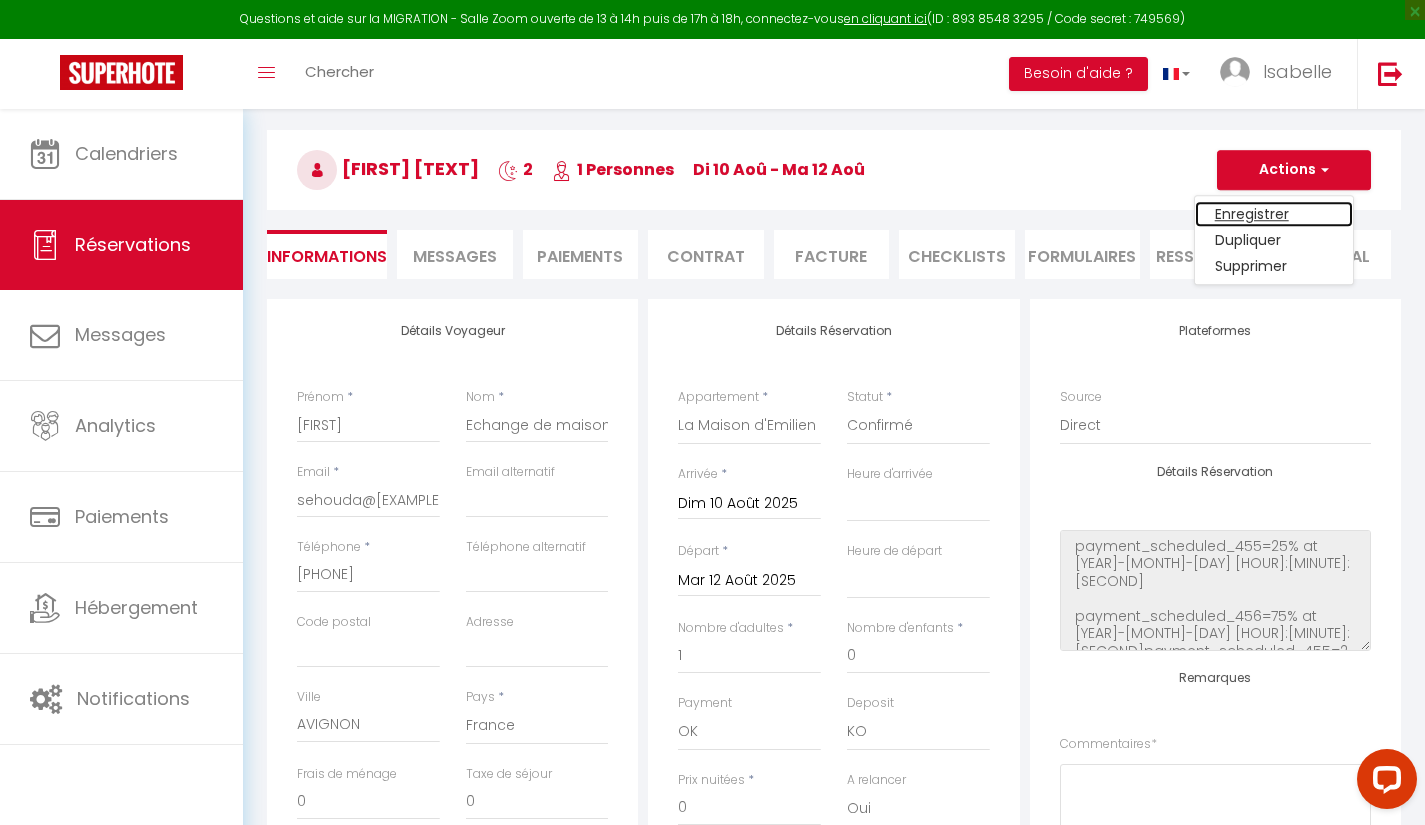 click on "Enregistrer" at bounding box center (1274, 214) 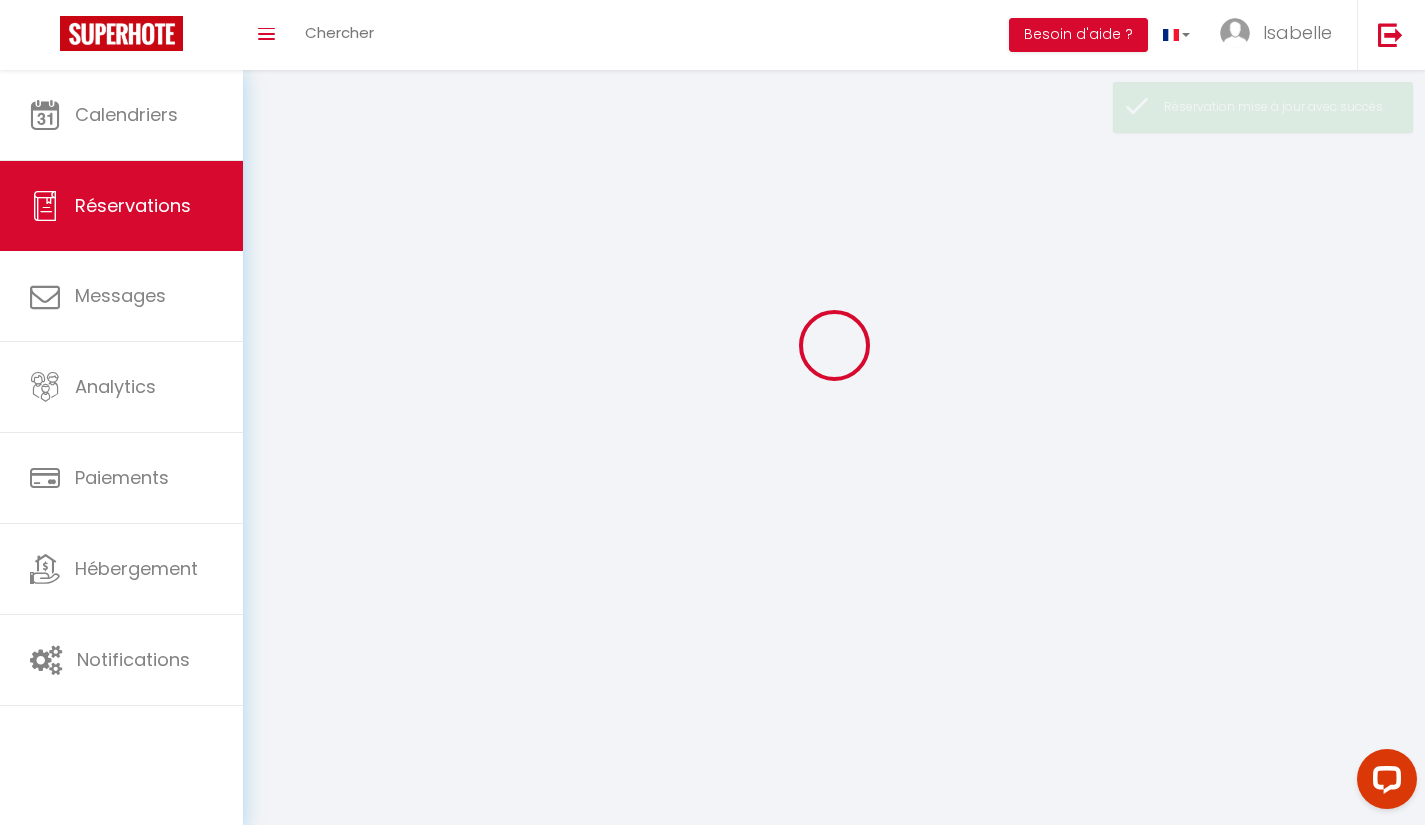 scroll, scrollTop: 0, scrollLeft: 0, axis: both 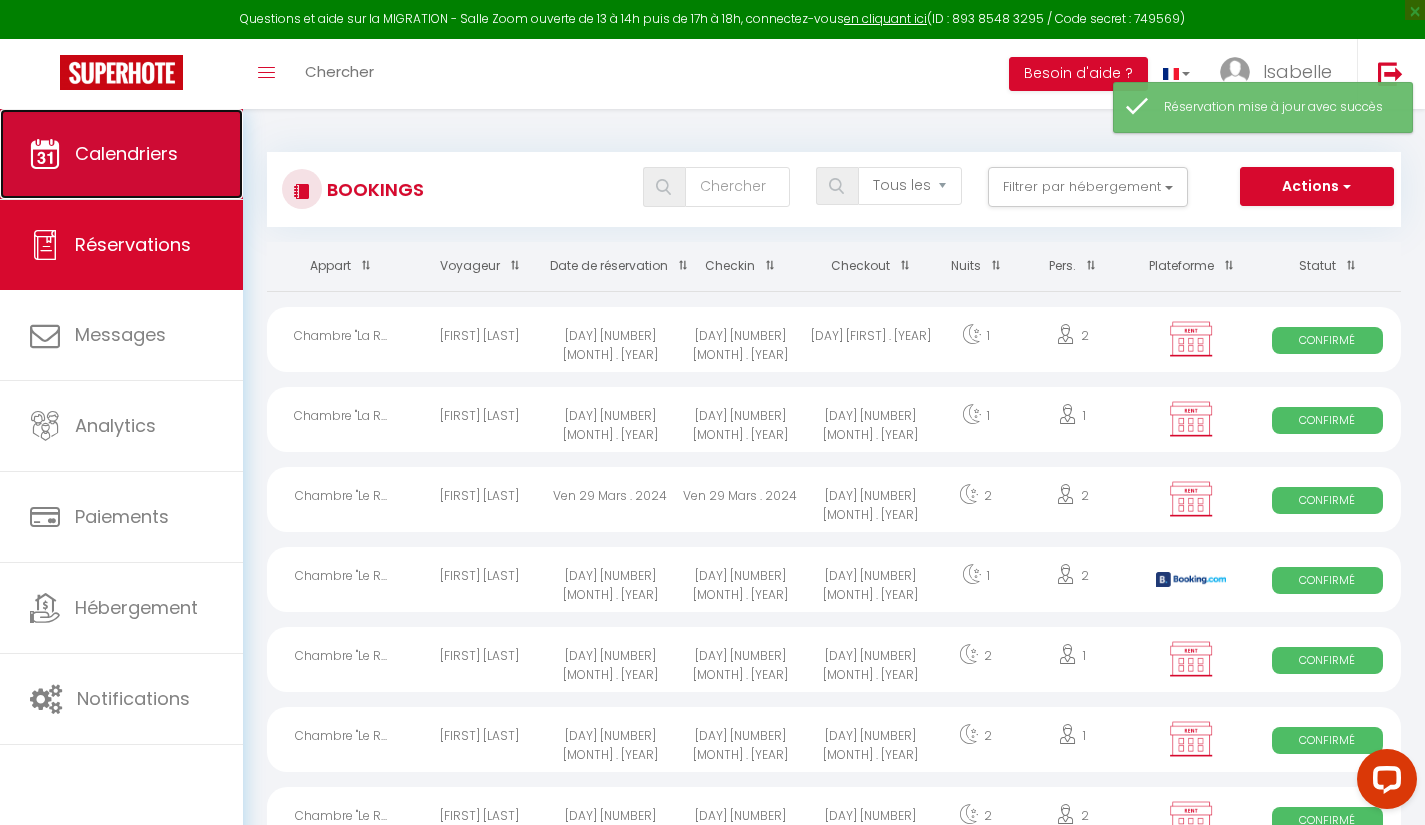 click on "Calendriers" at bounding box center [121, 154] 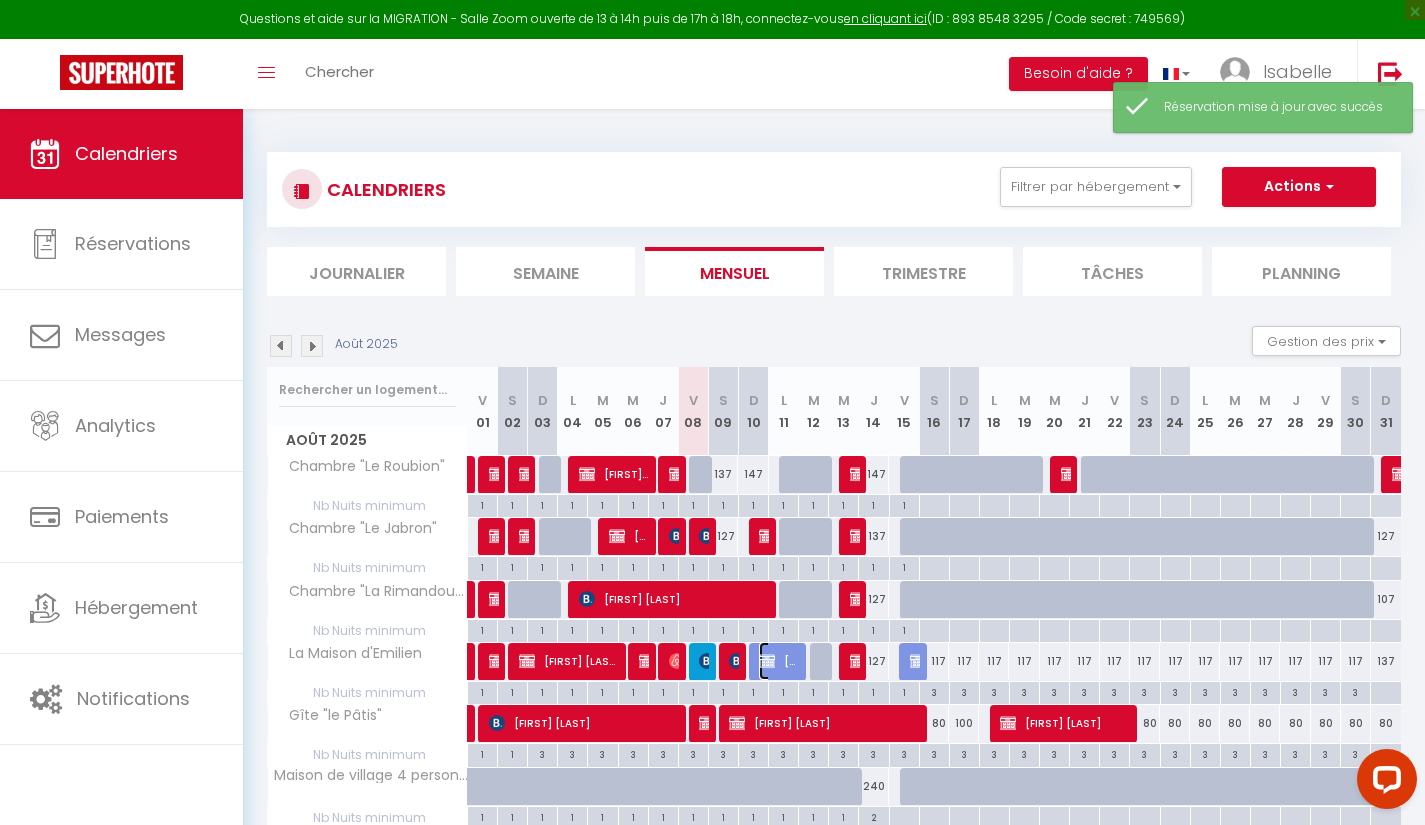 click on "[FIRST]" at bounding box center (779, 661) 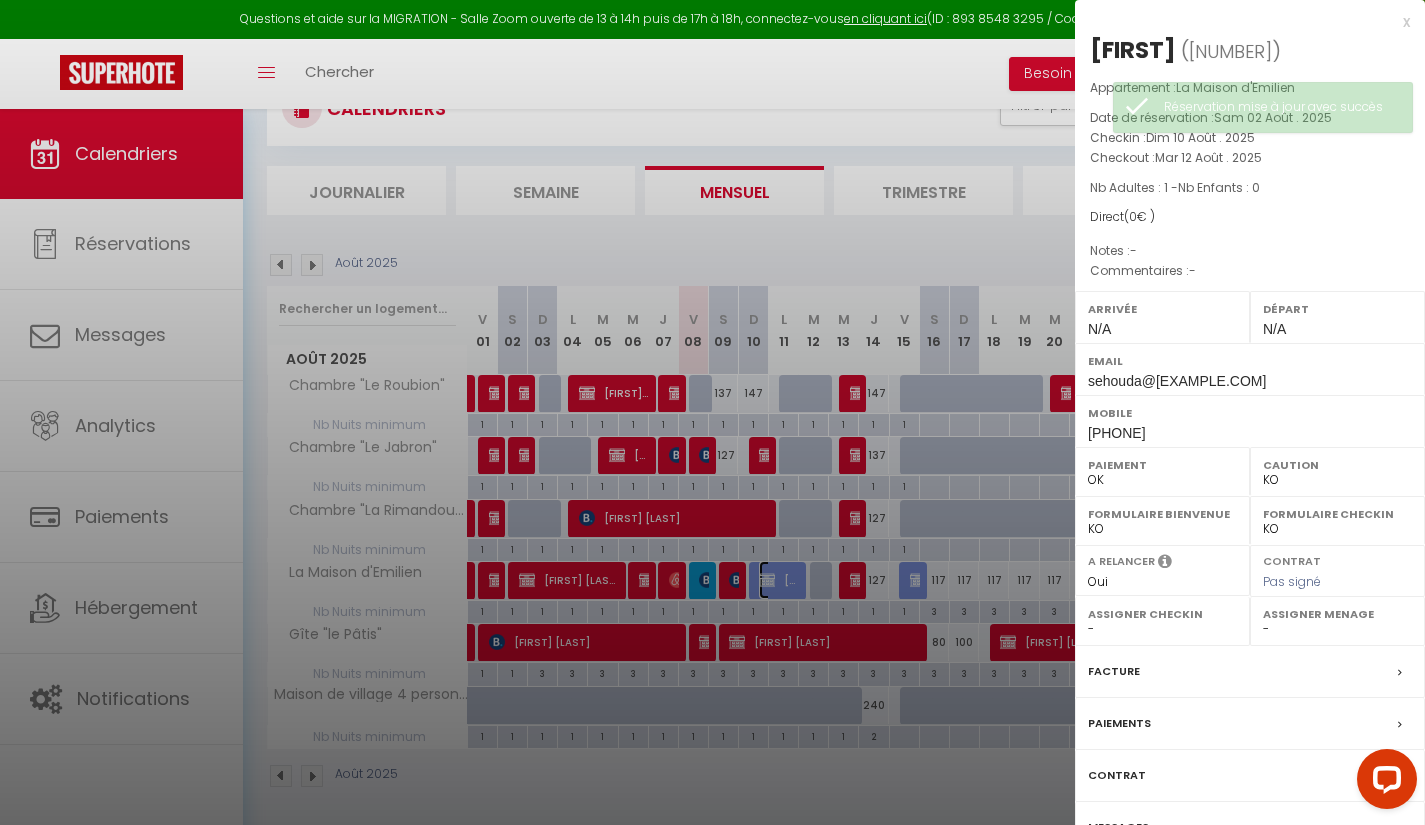 scroll, scrollTop: 109, scrollLeft: 0, axis: vertical 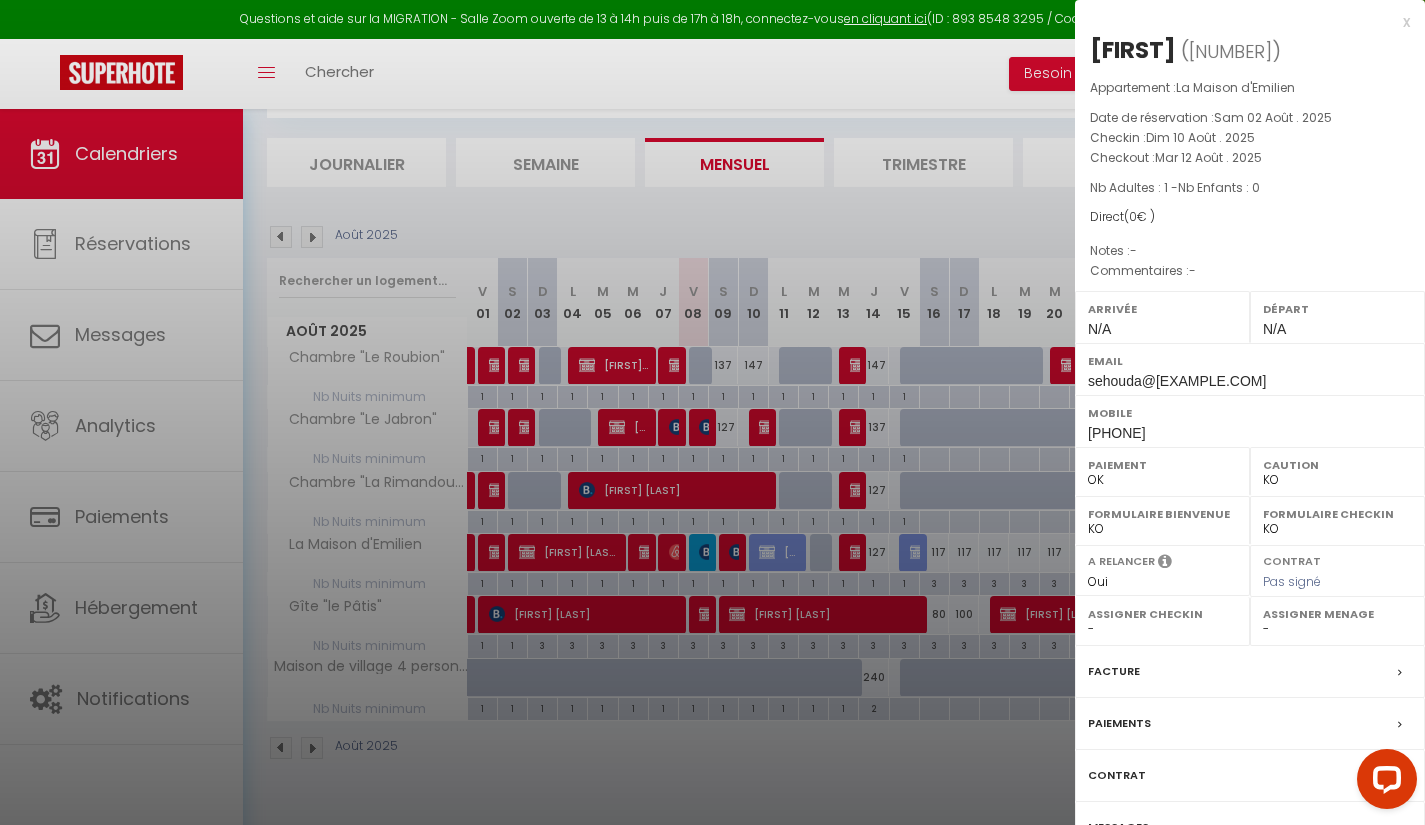 click on "Paiements" at bounding box center [1250, 724] 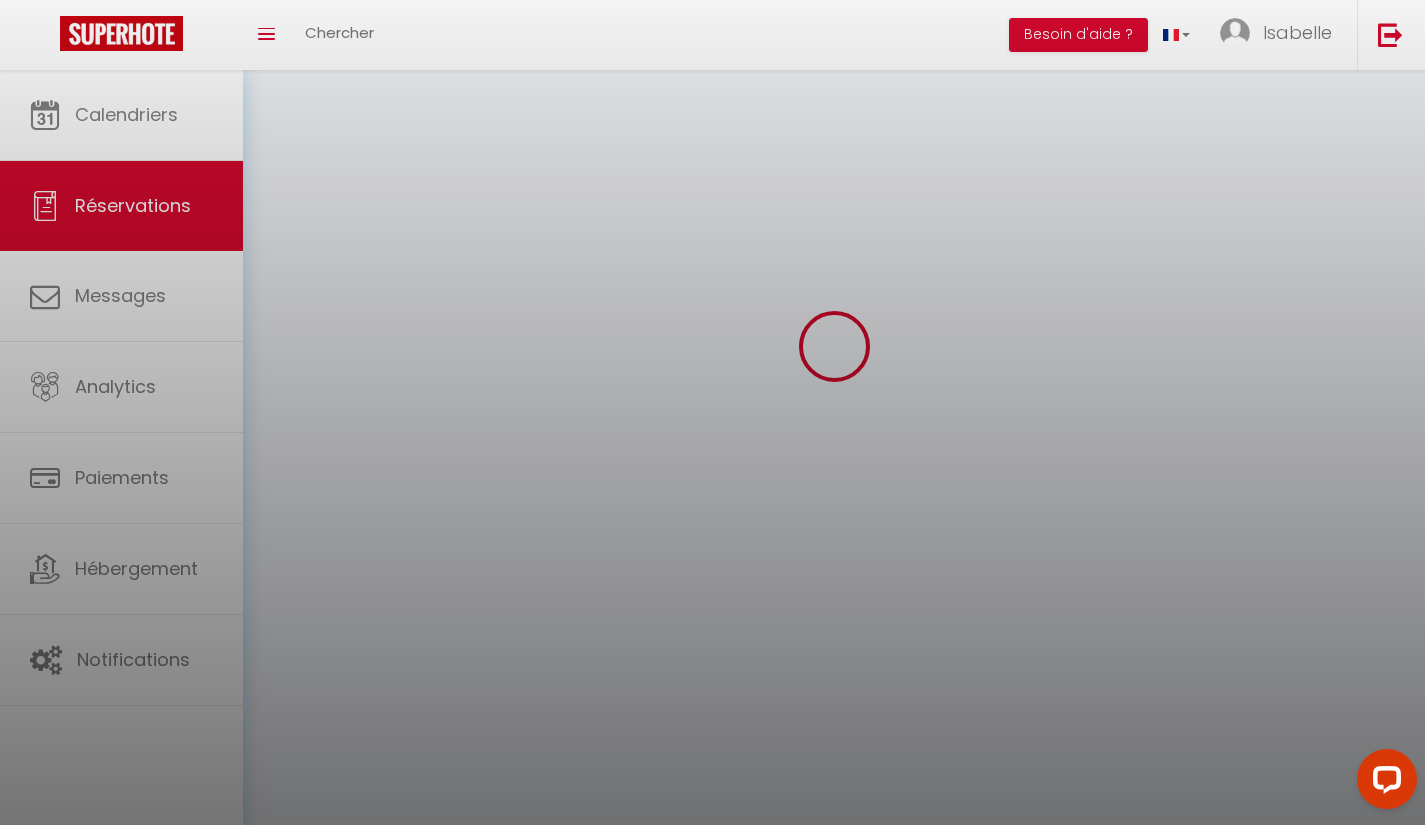 scroll, scrollTop: 0, scrollLeft: 0, axis: both 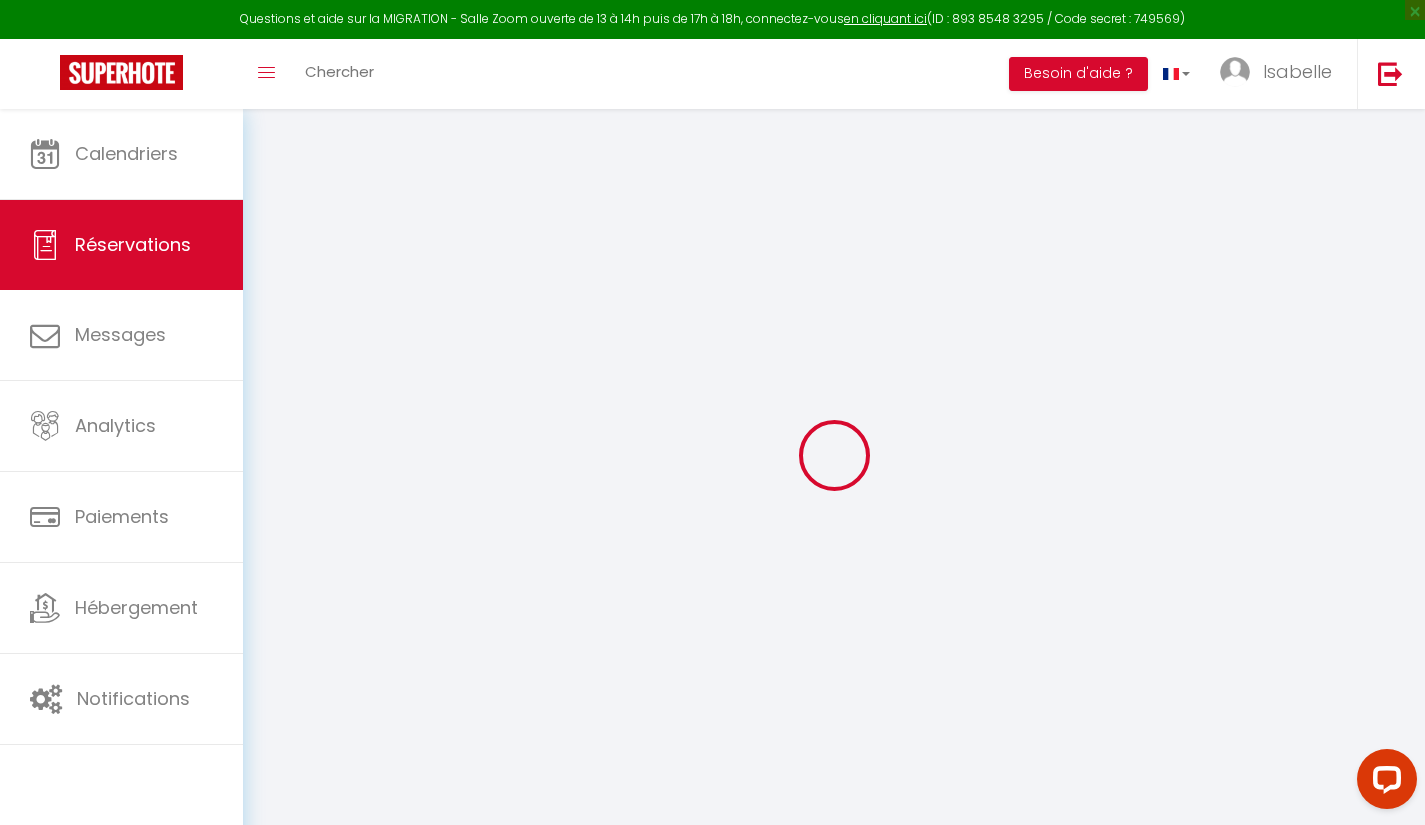 select 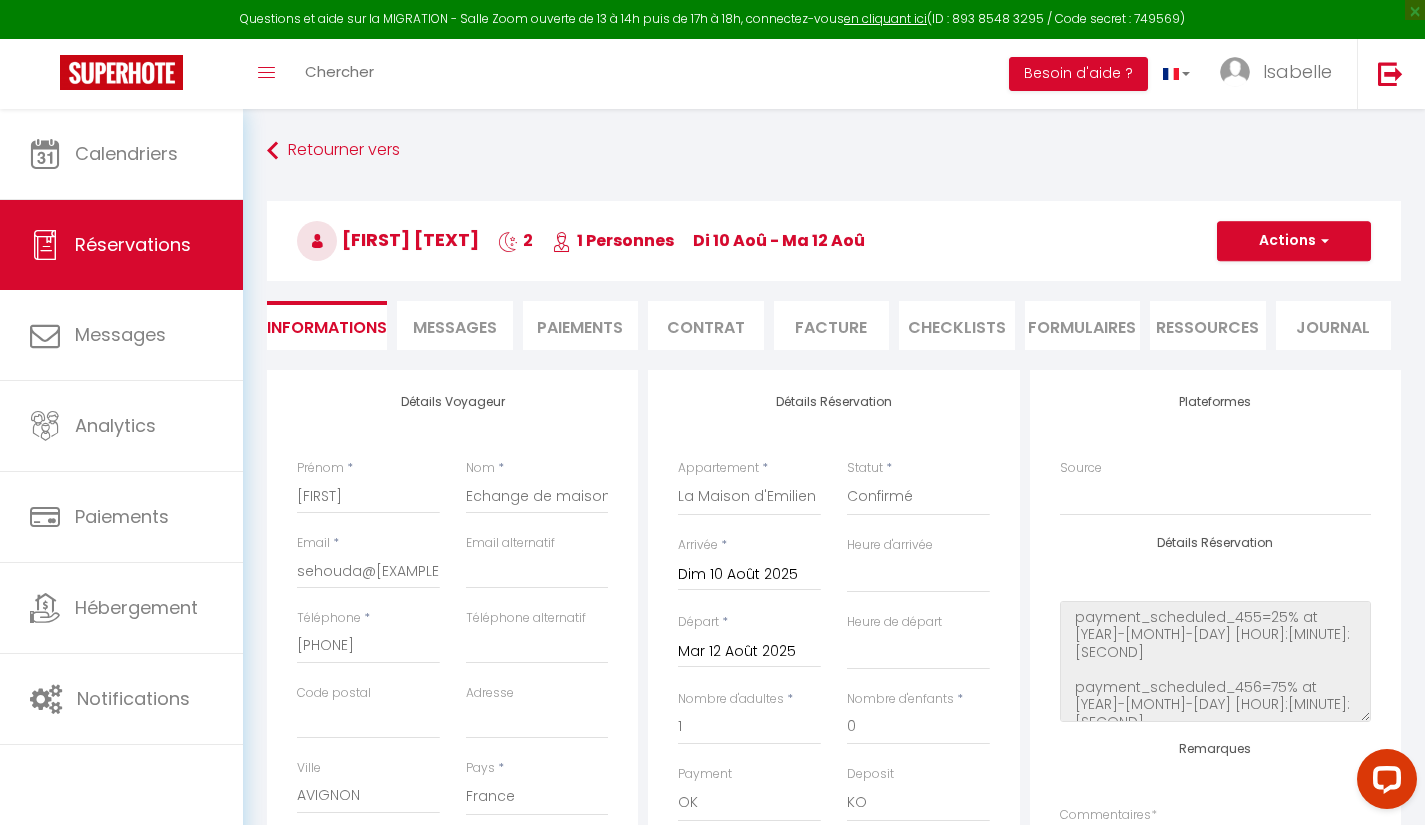 select 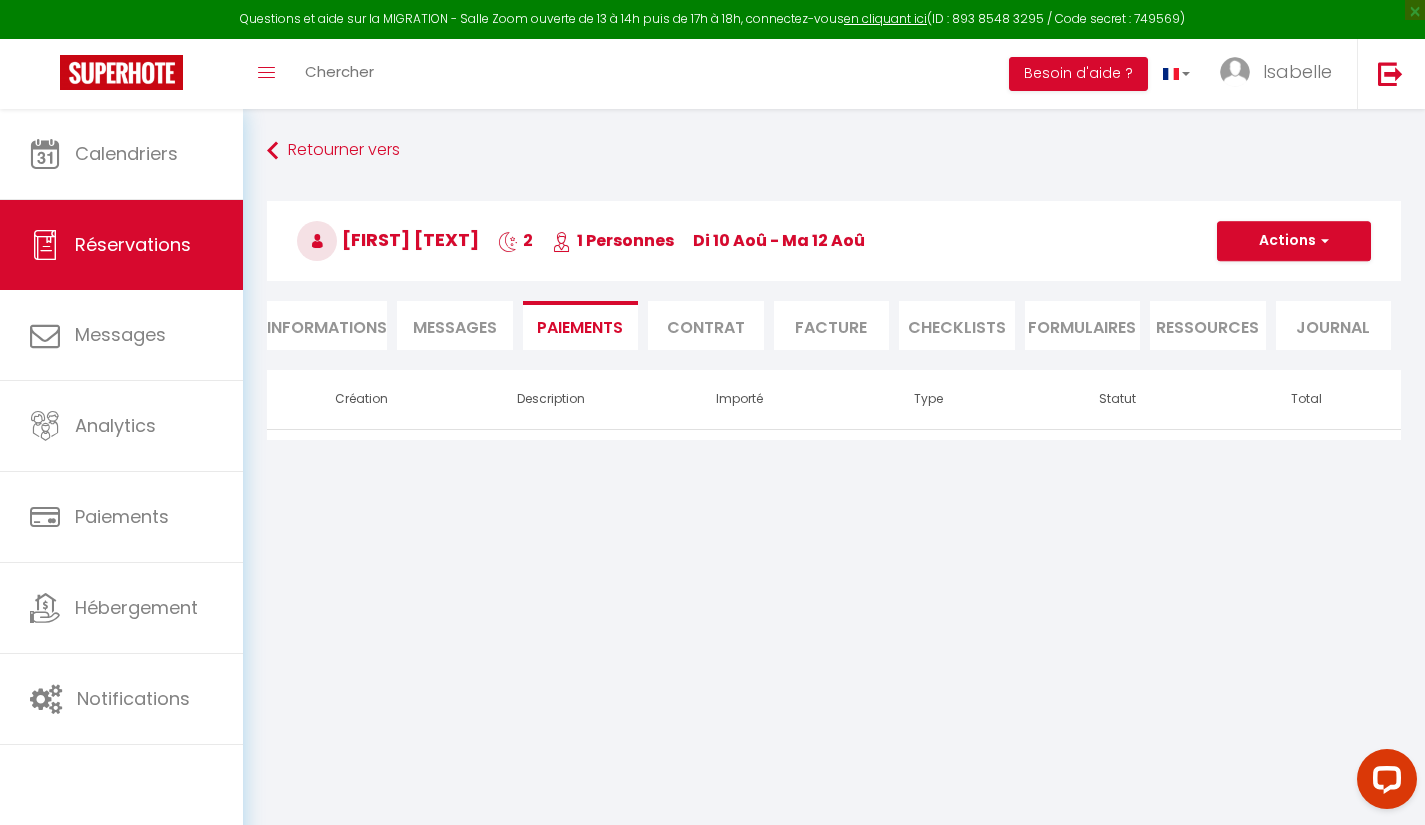 click on "Informations" at bounding box center (327, 325) 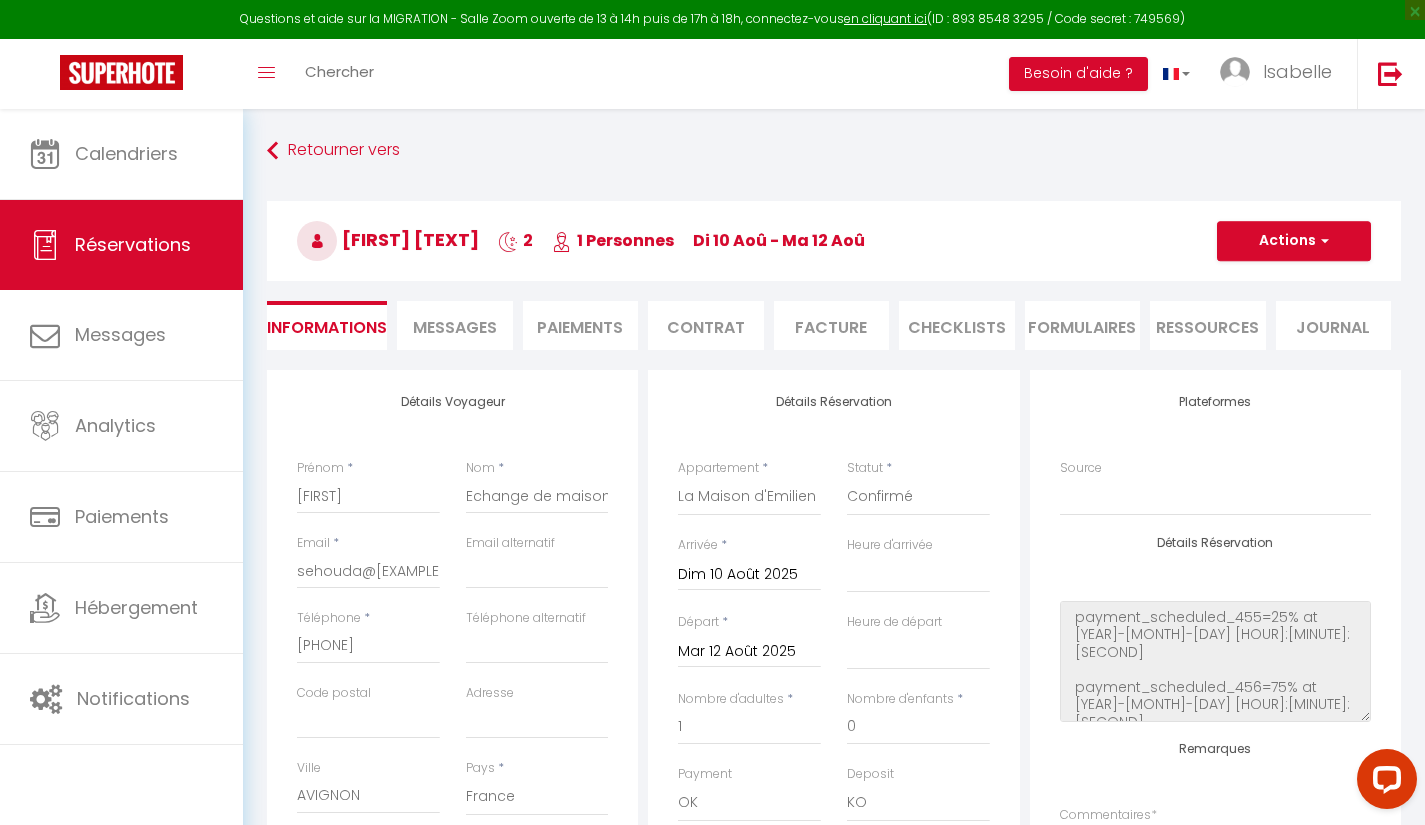 click on "Messages" at bounding box center (455, 327) 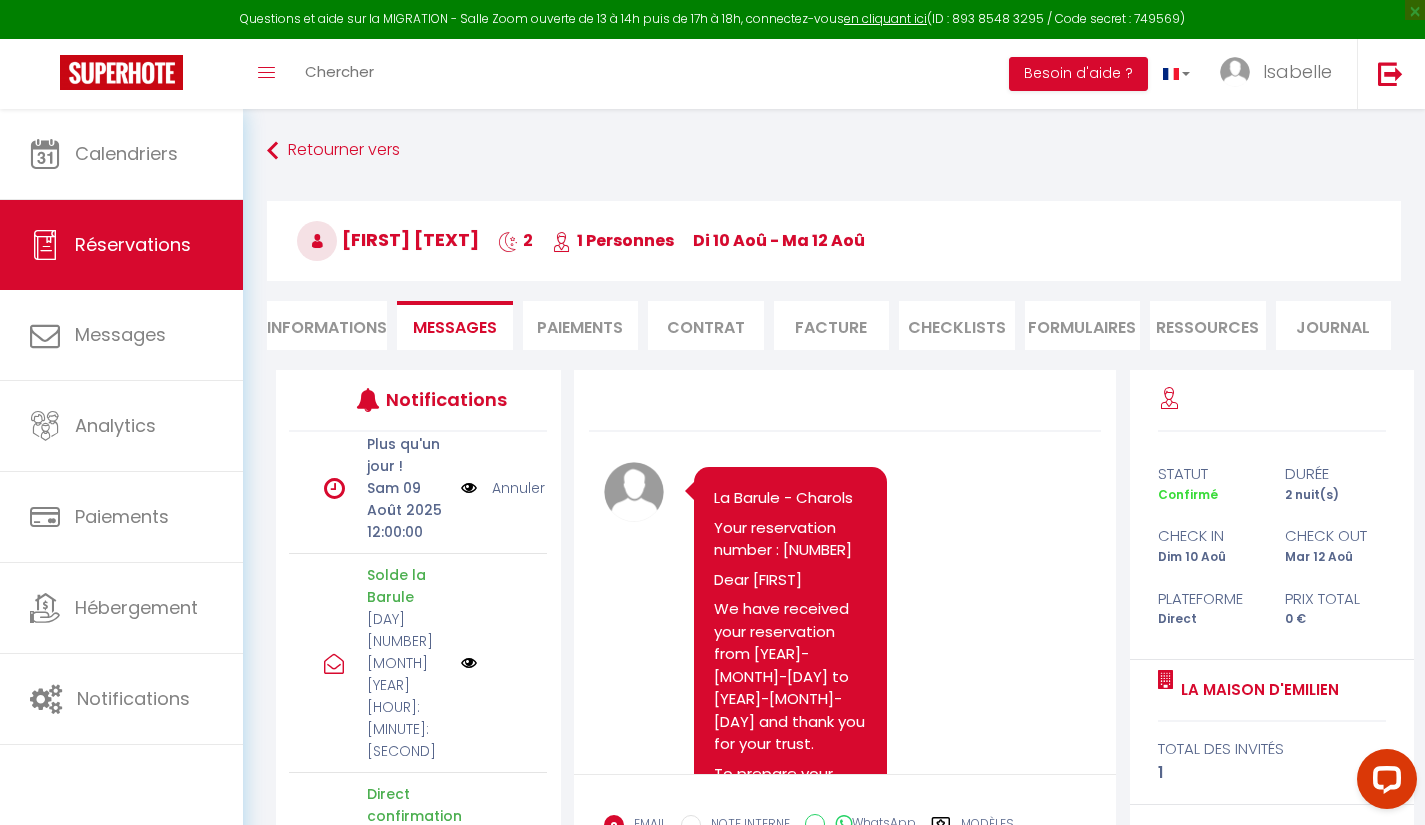 scroll, scrollTop: 0, scrollLeft: 0, axis: both 